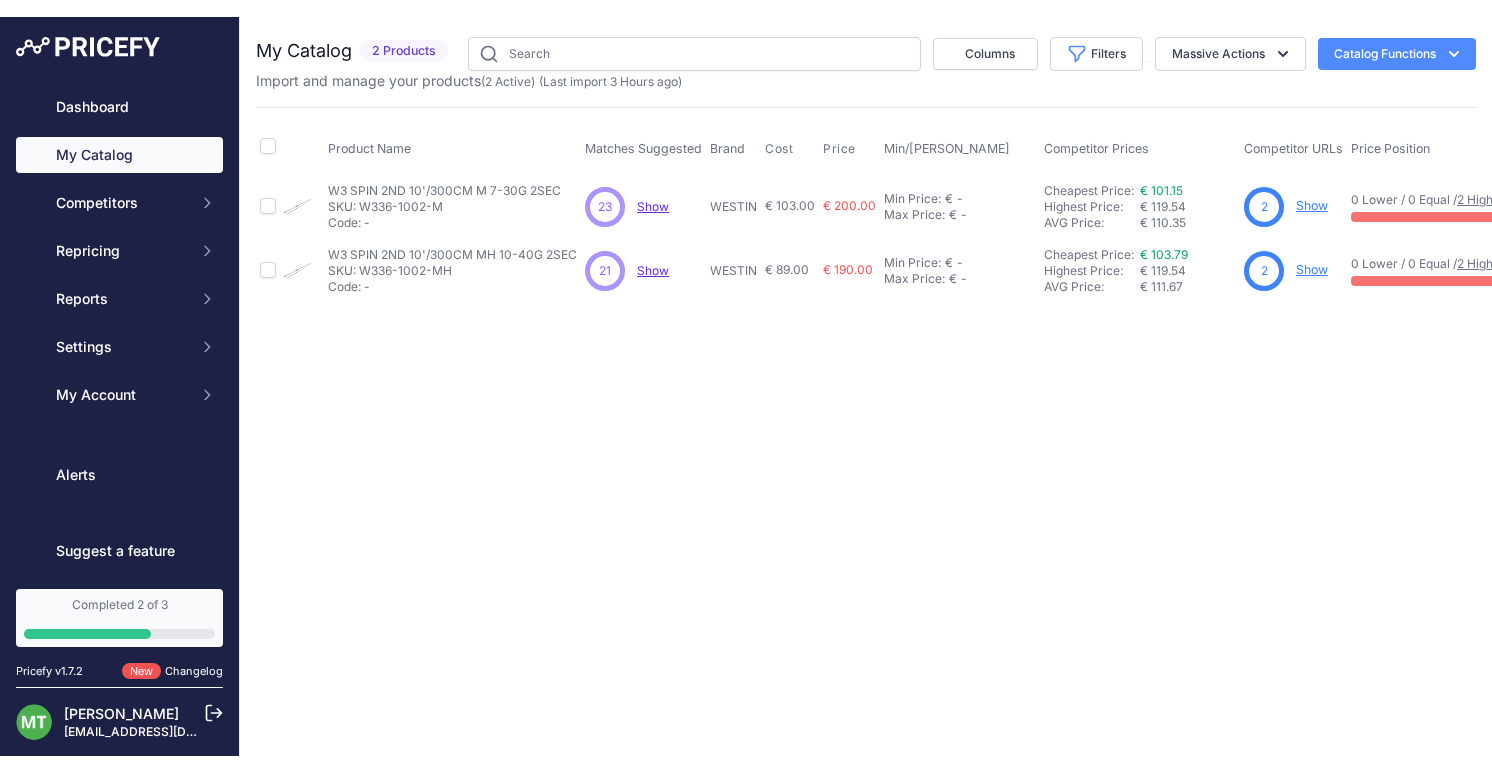 scroll, scrollTop: 0, scrollLeft: 0, axis: both 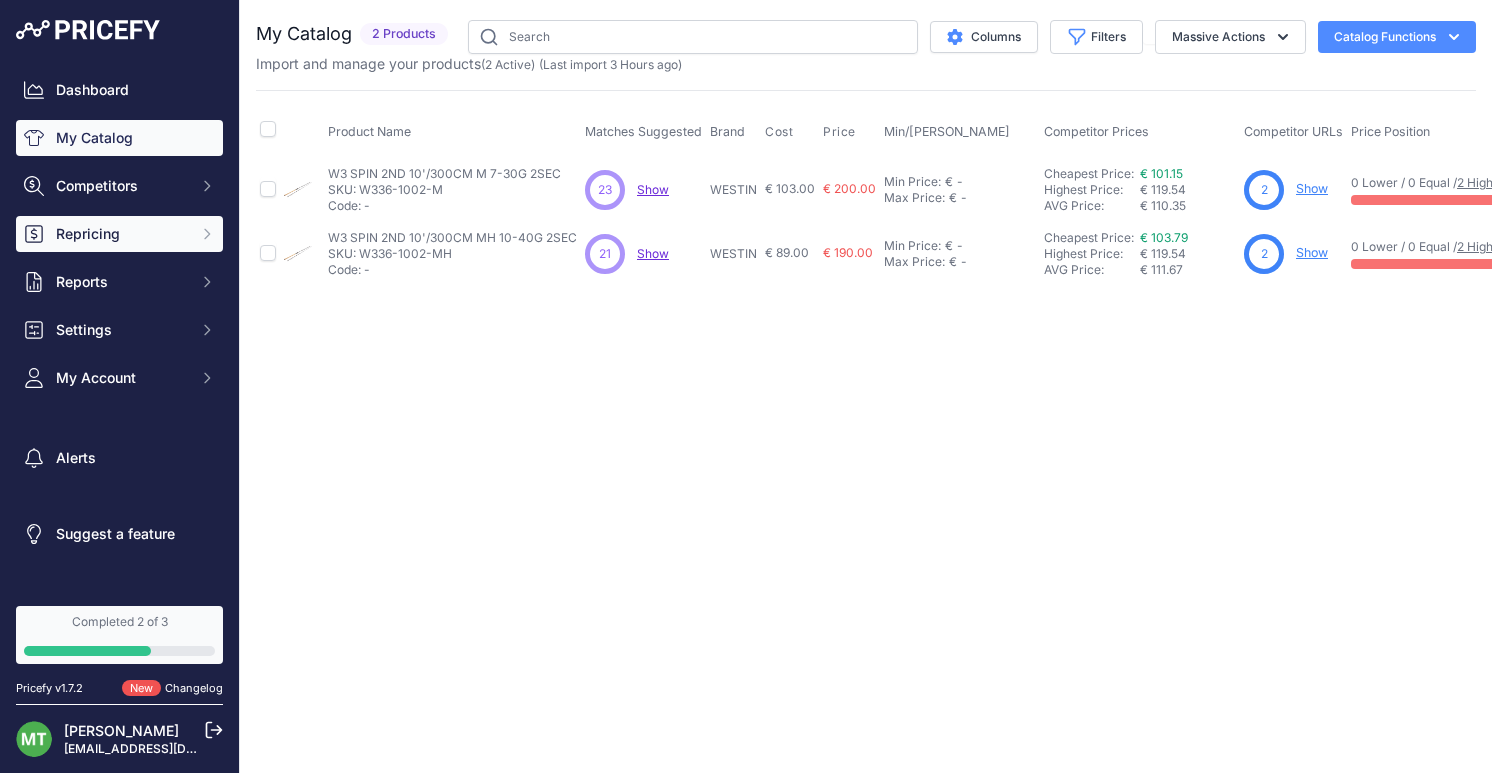 click on "Repricing" at bounding box center [121, 234] 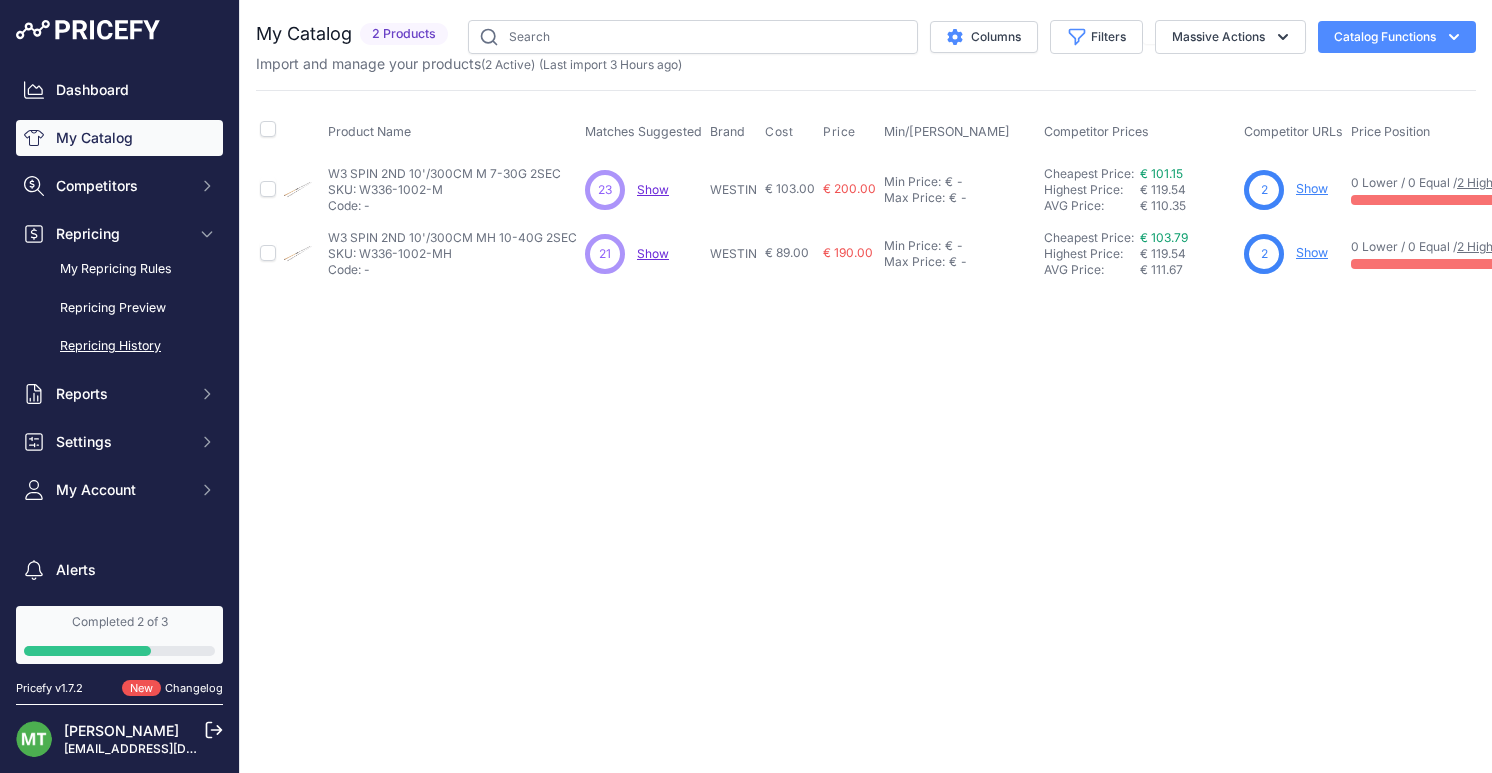 click on "Repricing History" at bounding box center (119, 346) 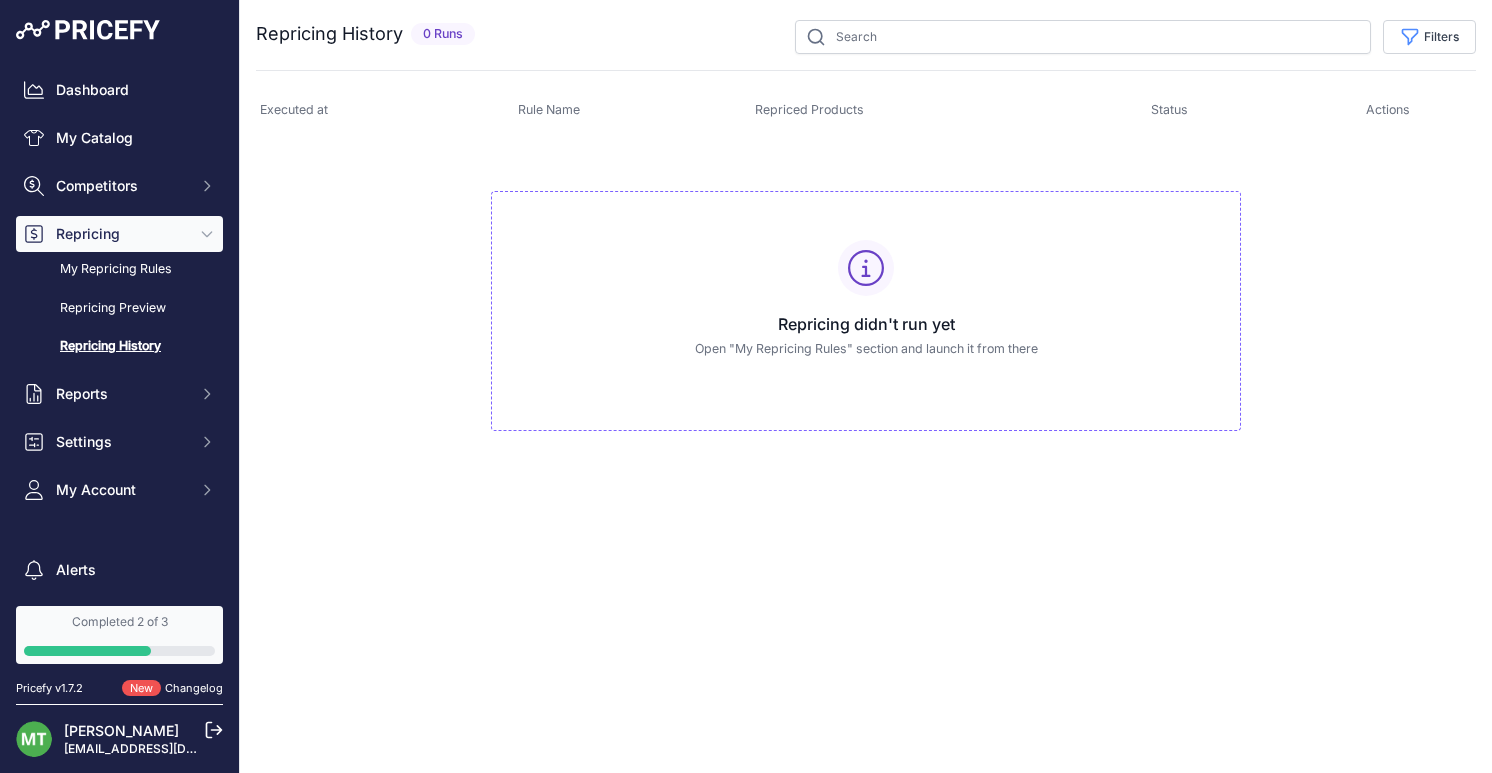 scroll, scrollTop: 0, scrollLeft: 0, axis: both 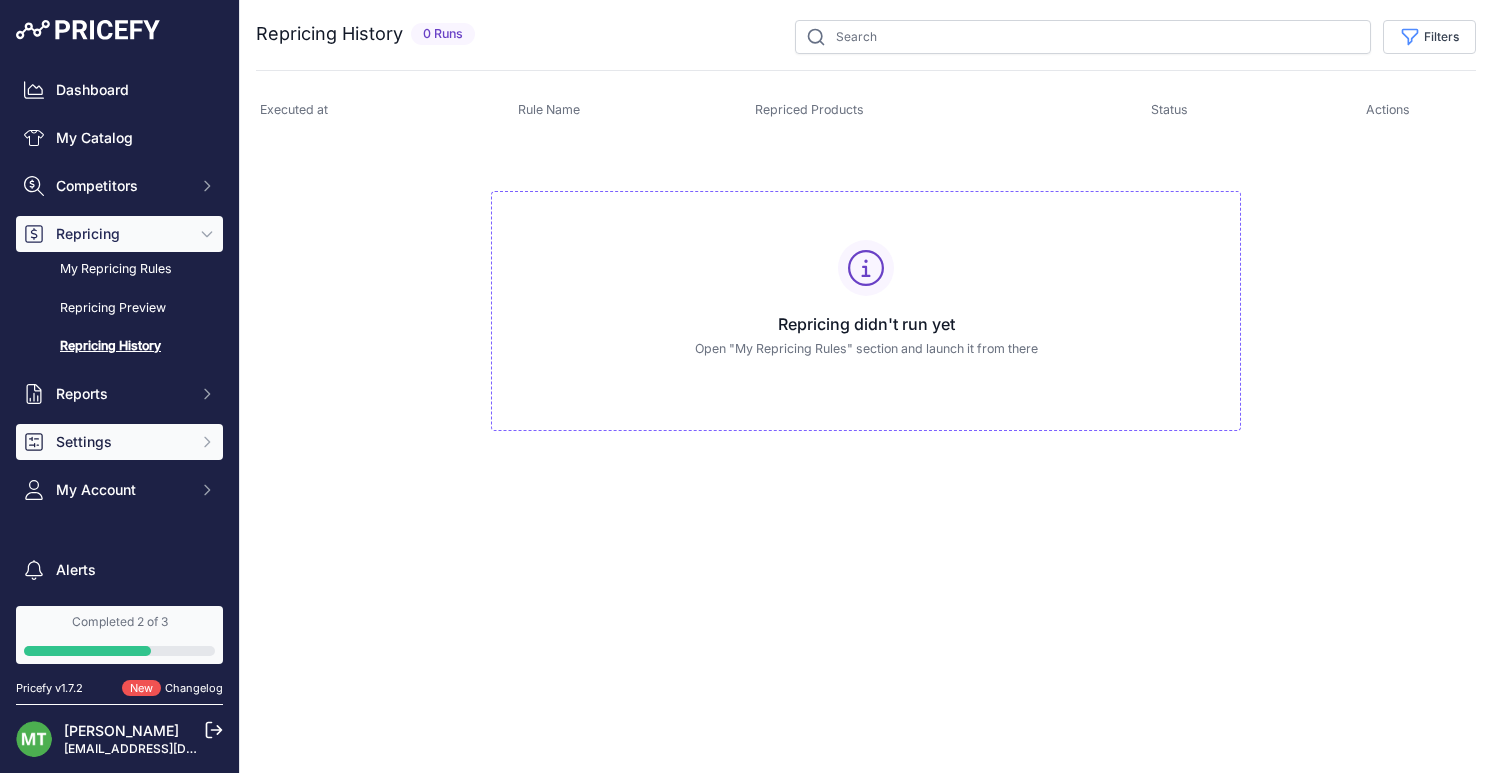 click on "Settings" at bounding box center [121, 442] 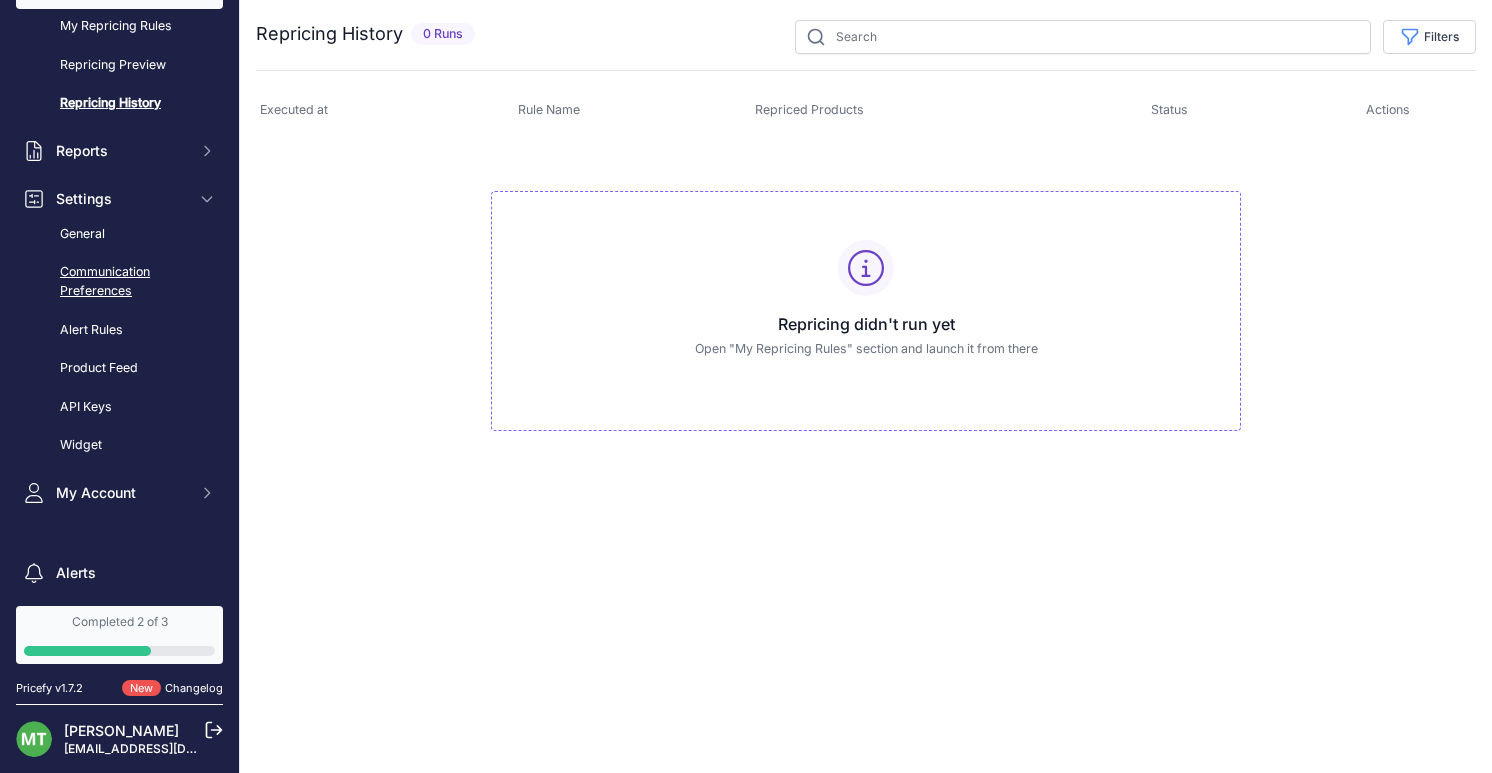scroll, scrollTop: 247, scrollLeft: 0, axis: vertical 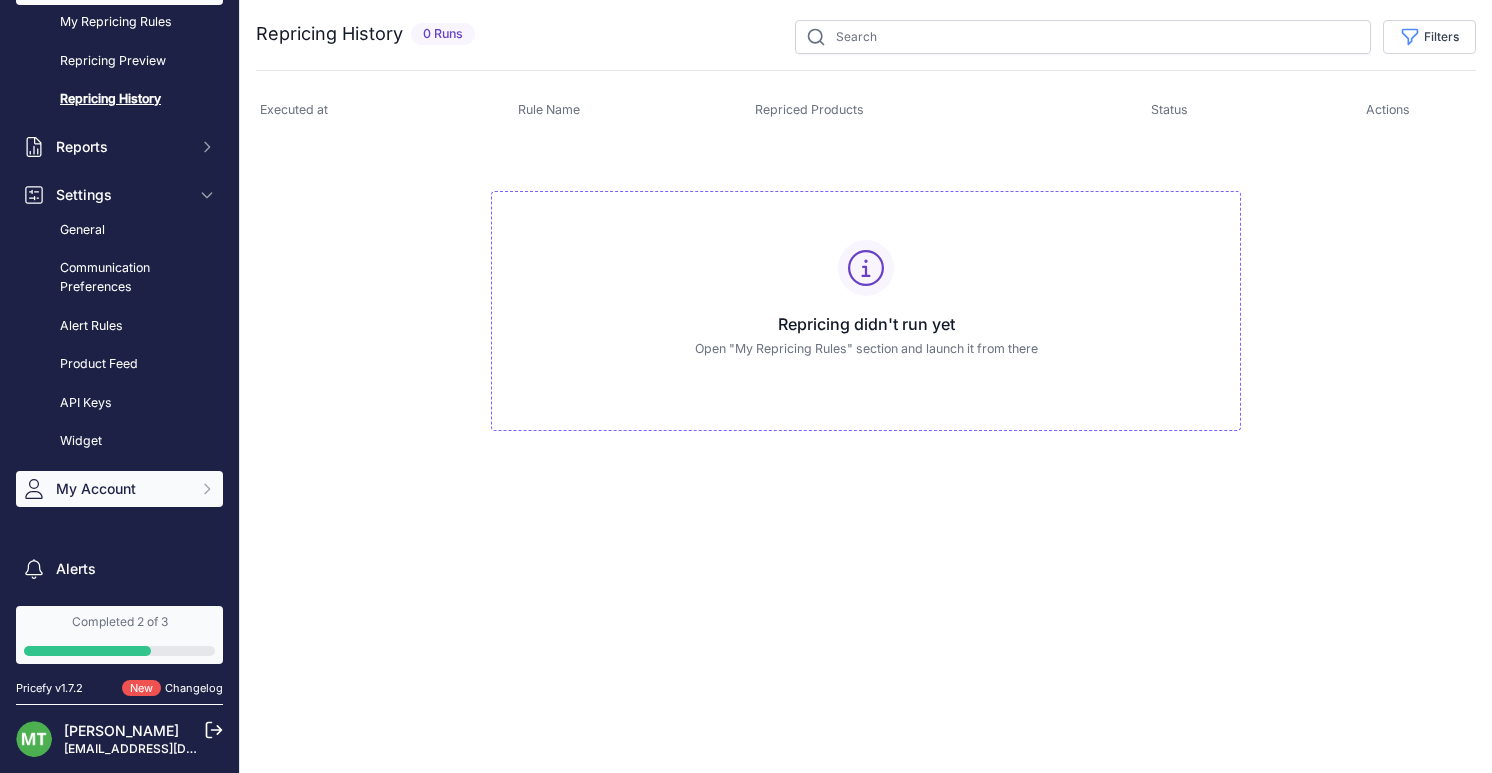 click on "My Account" at bounding box center (121, 489) 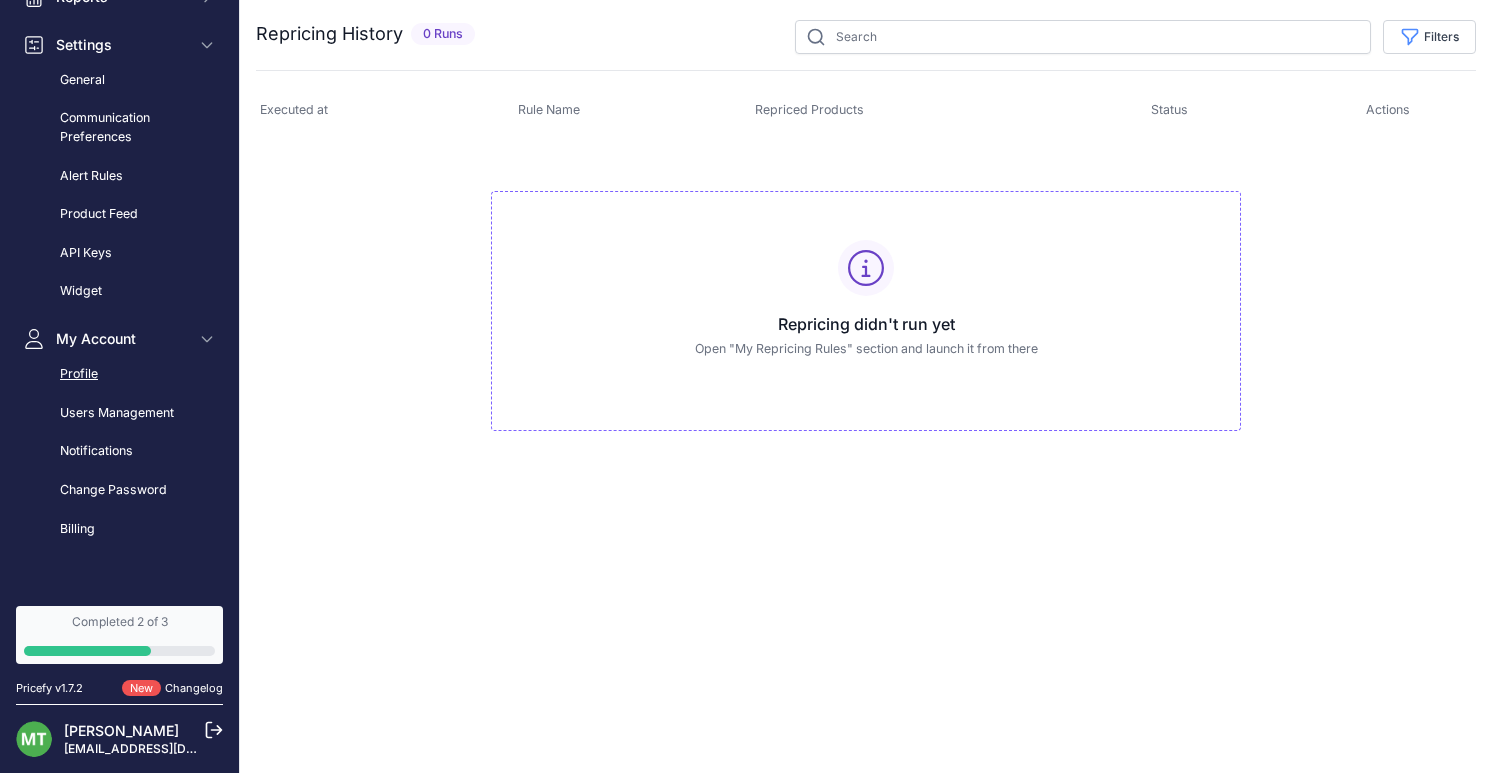 scroll, scrollTop: 432, scrollLeft: 0, axis: vertical 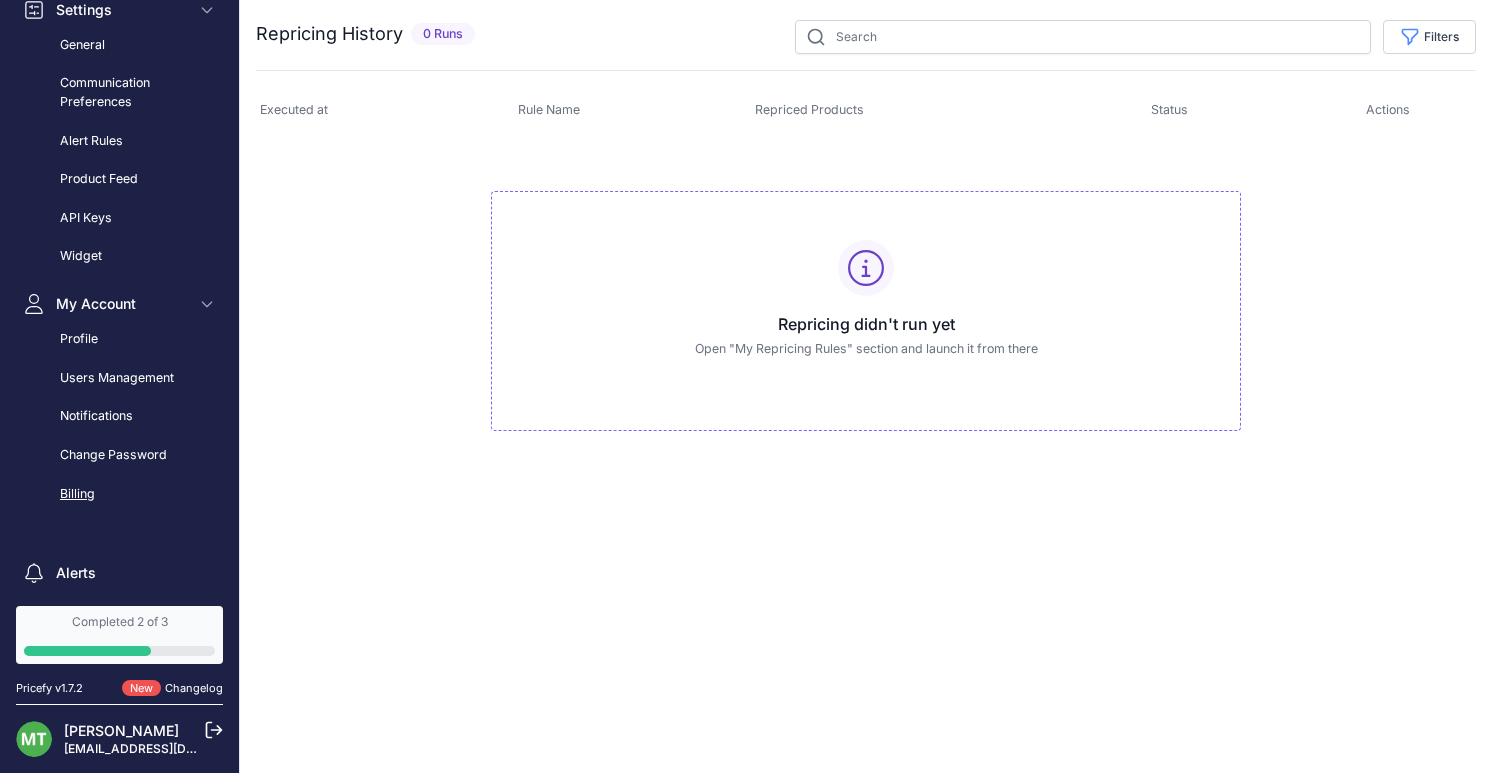 click on "Billing" at bounding box center [119, 494] 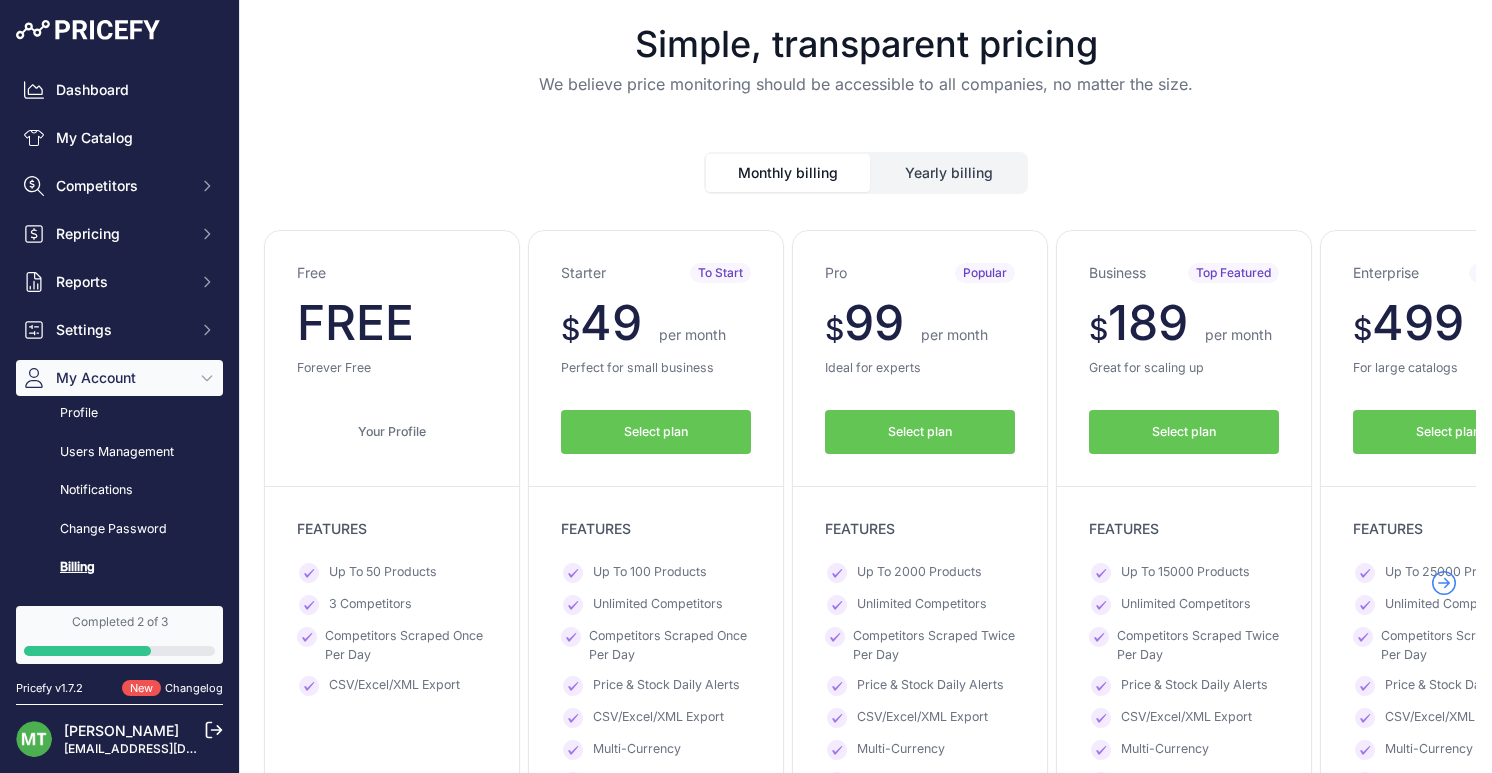 scroll, scrollTop: 0, scrollLeft: 0, axis: both 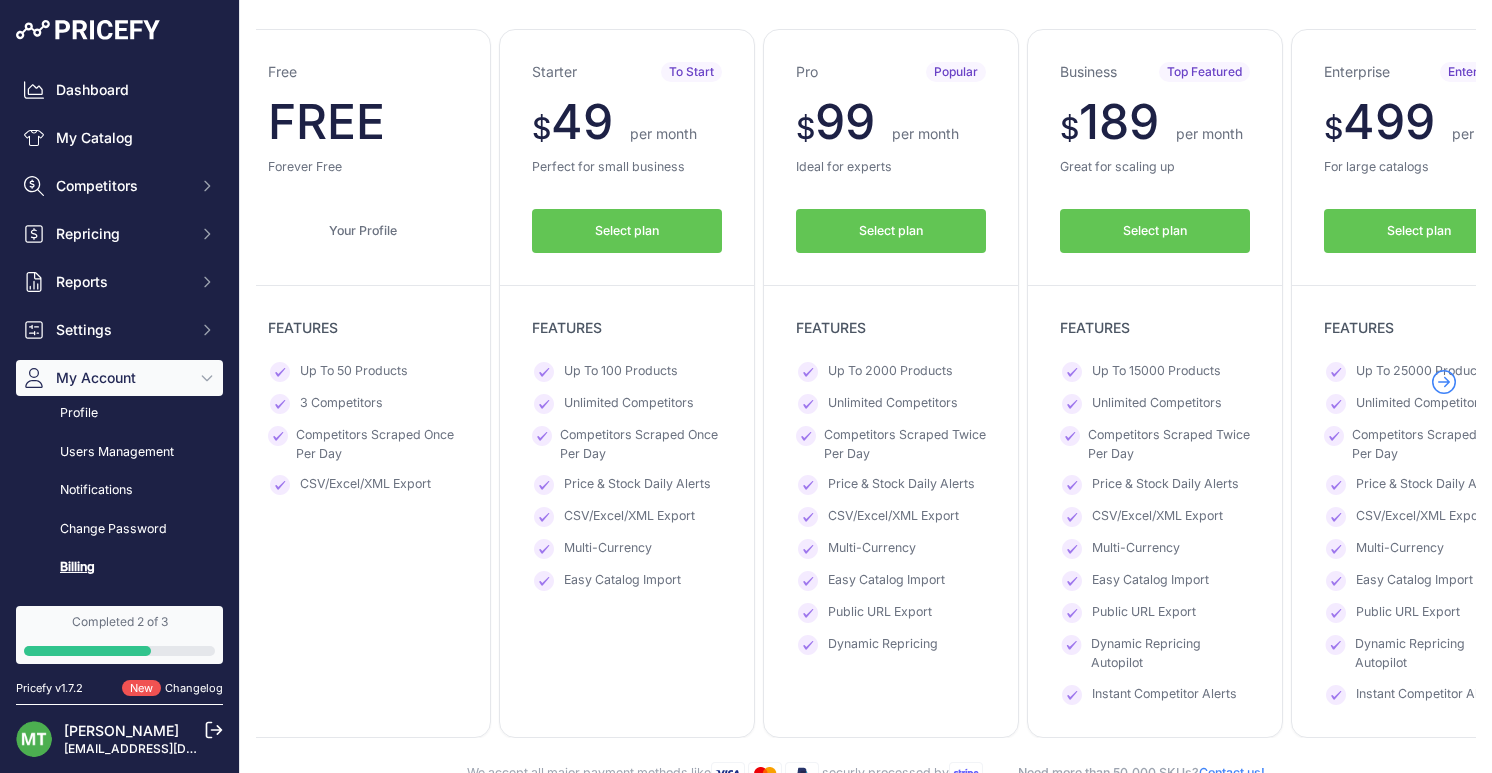 click on "Dynamic Repricing" at bounding box center (883, 645) 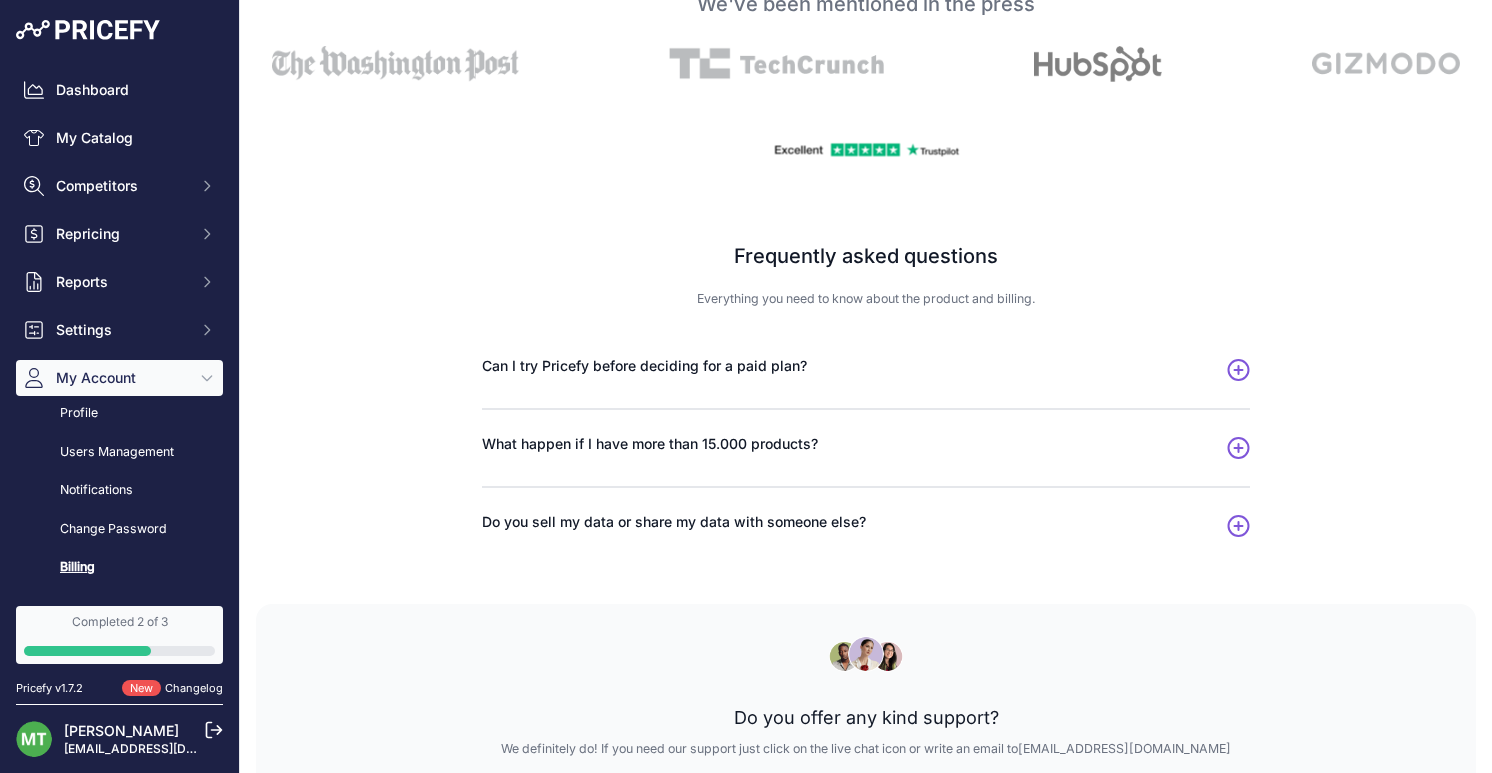 scroll, scrollTop: 1064, scrollLeft: 0, axis: vertical 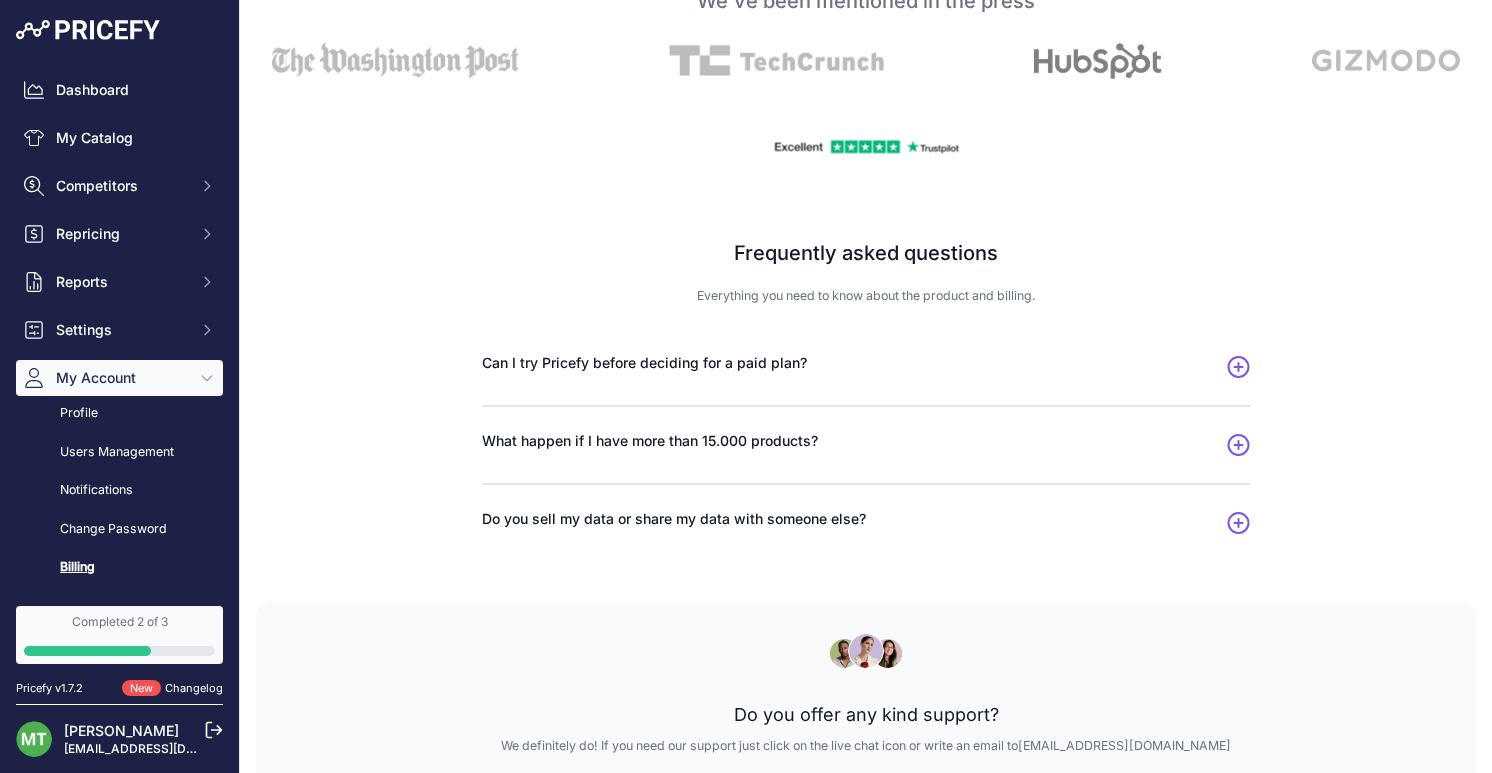 click on "Can I try Pricefy before deciding for a paid plan?" at bounding box center [866, 367] 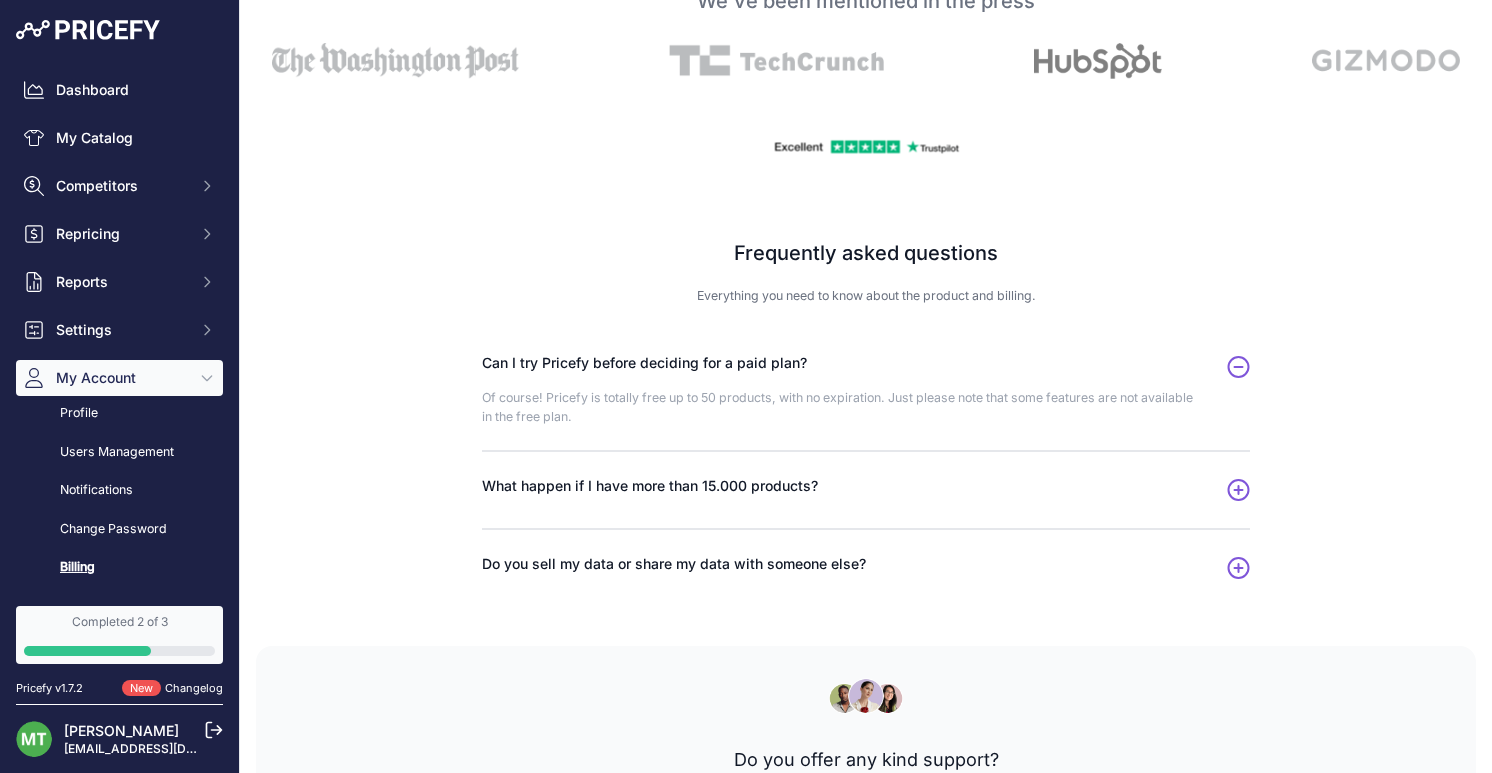 click on "Can I try Pricefy before deciding for a paid plan?" at bounding box center (866, 367) 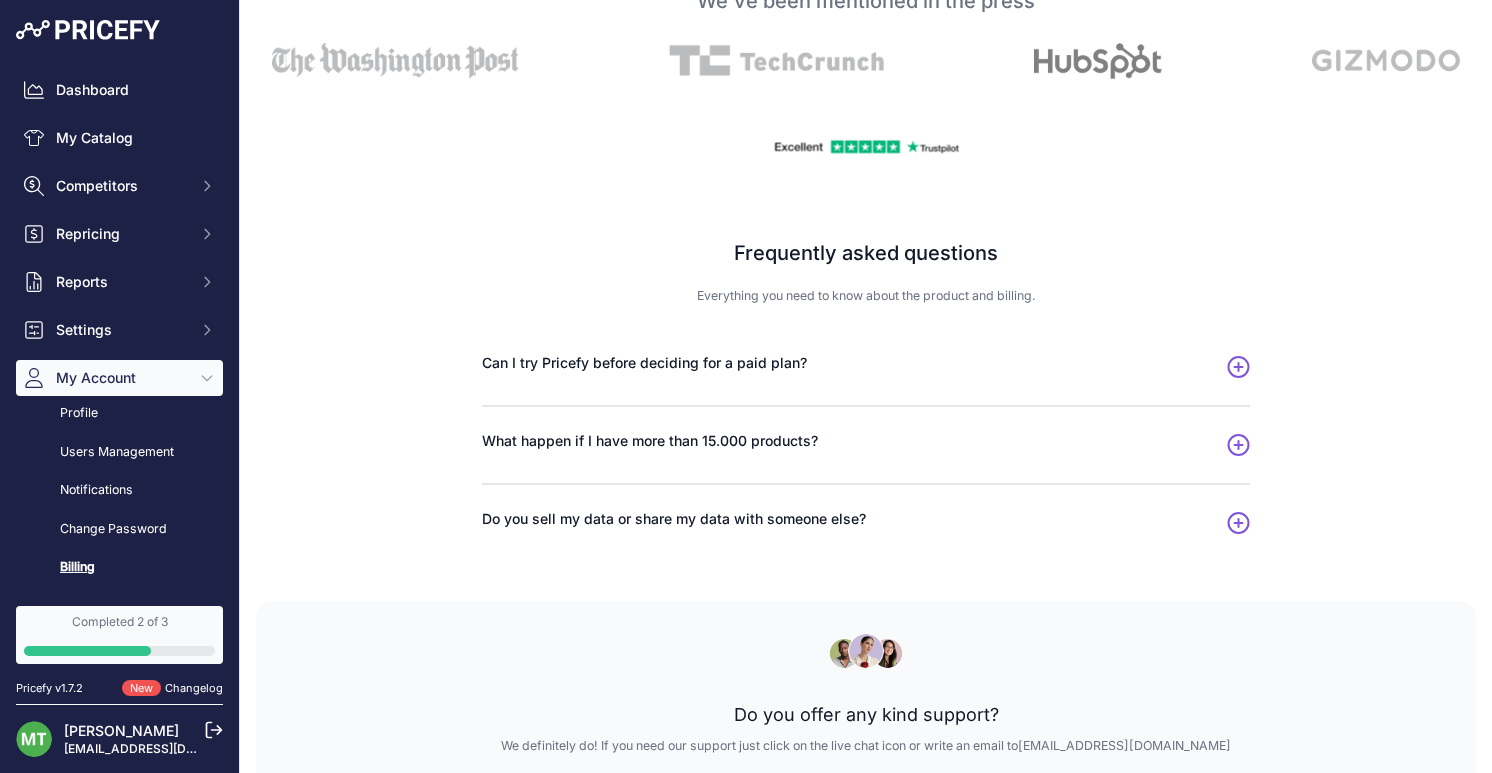 click on "What happen if I have more than 15.000 products?" at bounding box center (866, 445) 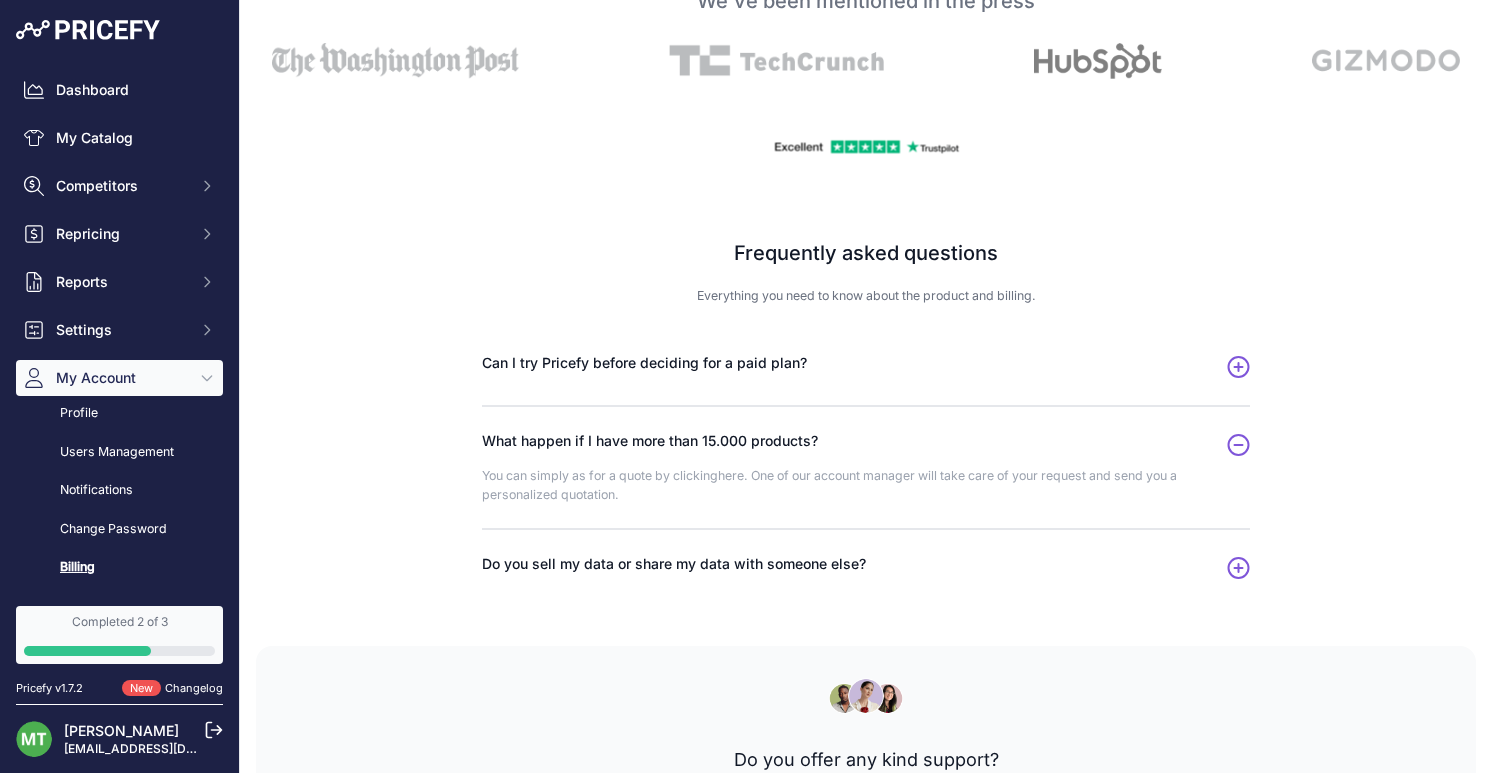 click on "What happen if I have more than 15.000 products?" at bounding box center (866, 445) 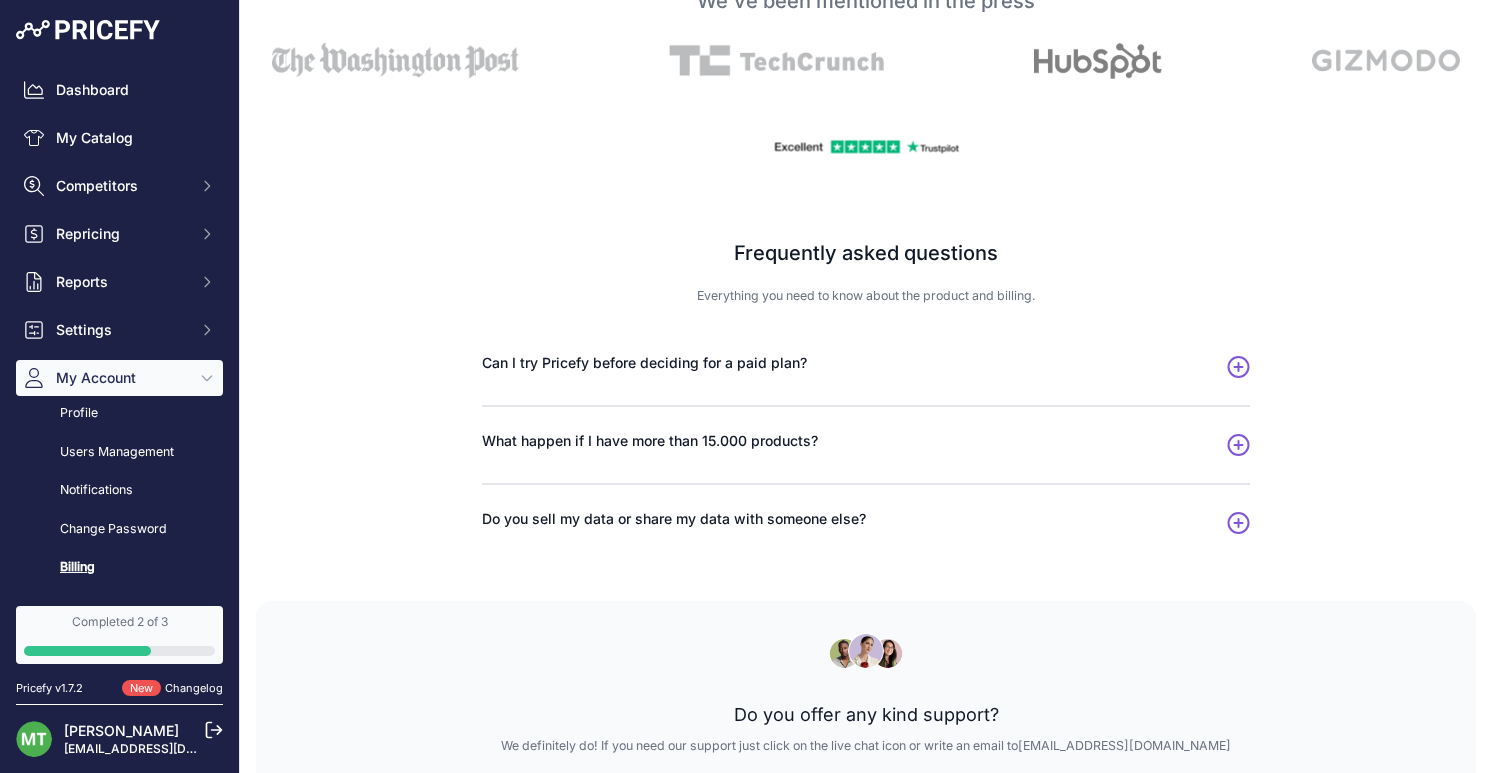 click on "Do you sell my data or share my data with someone else?" at bounding box center (674, 519) 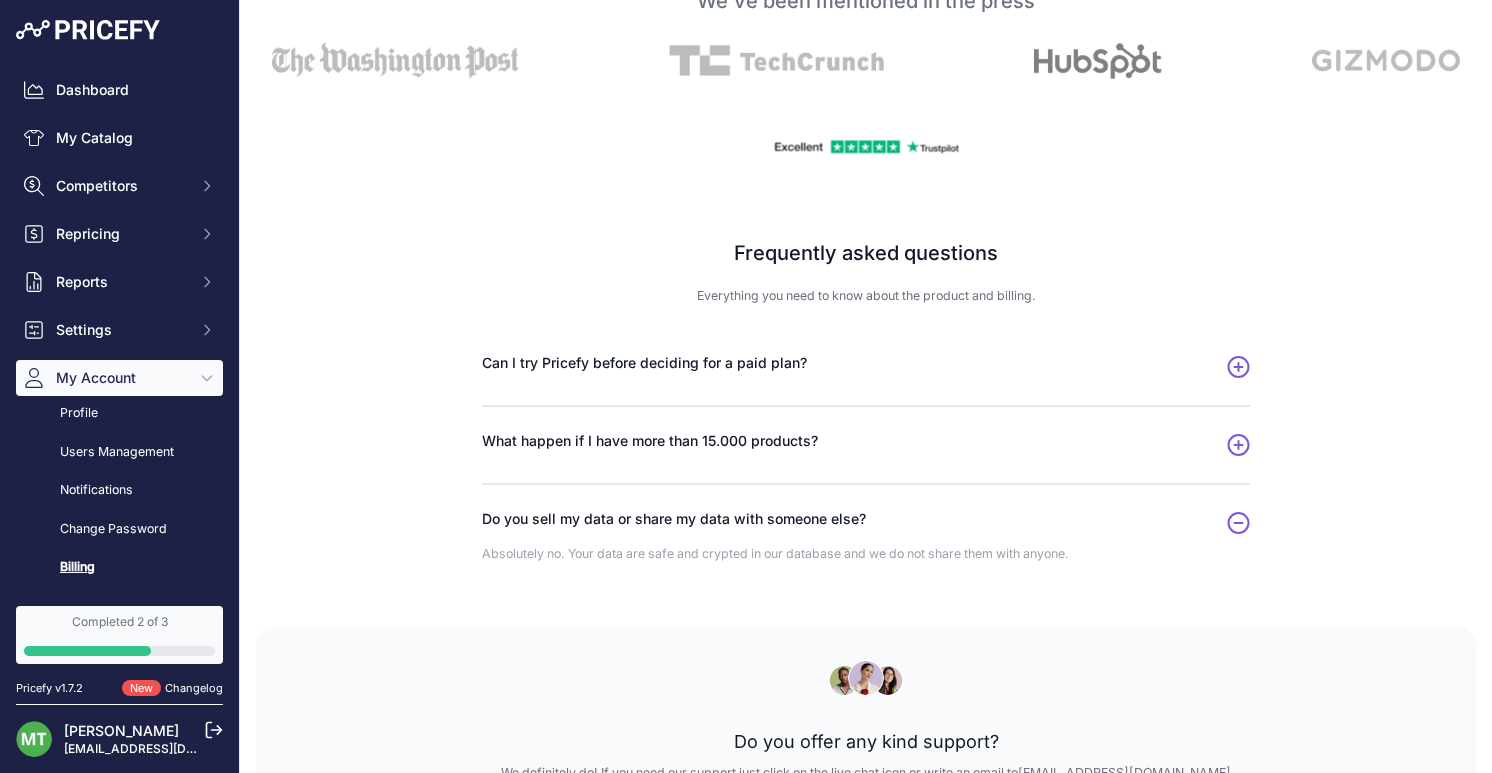 click on "Do you sell my data or share my data with someone else?" at bounding box center (674, 519) 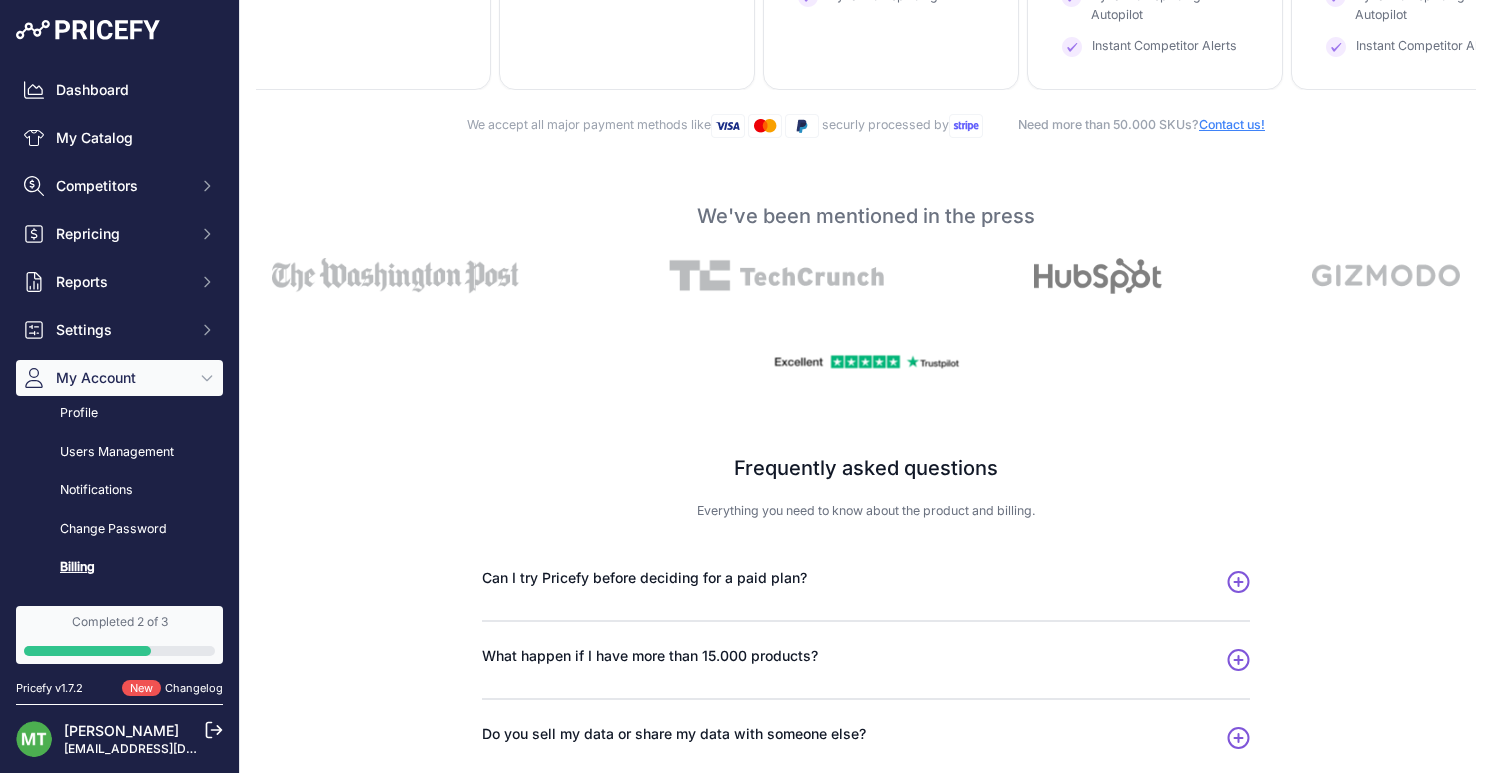 scroll, scrollTop: 1130, scrollLeft: 0, axis: vertical 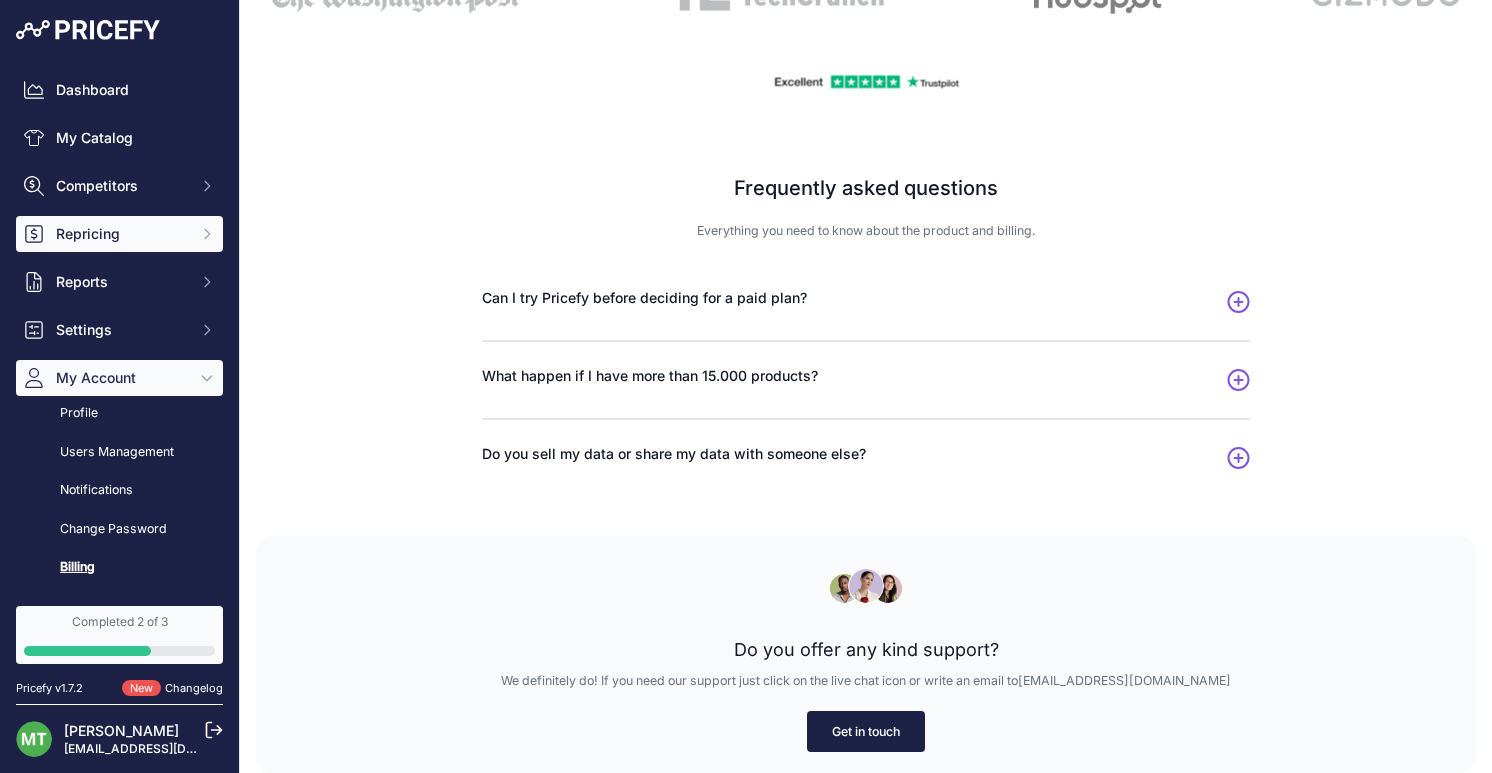 click on "Repricing" at bounding box center [121, 234] 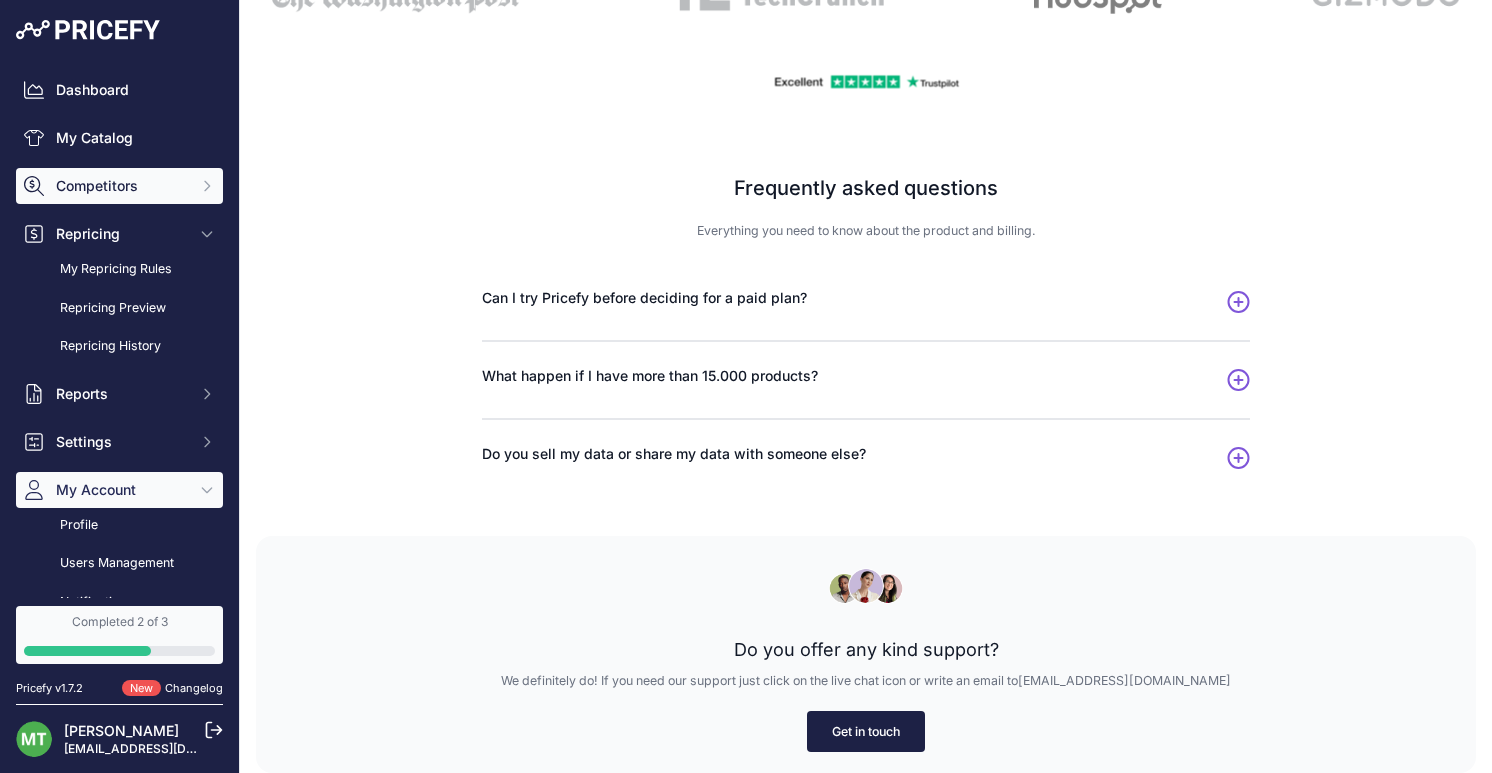 click on "Competitors" at bounding box center [121, 186] 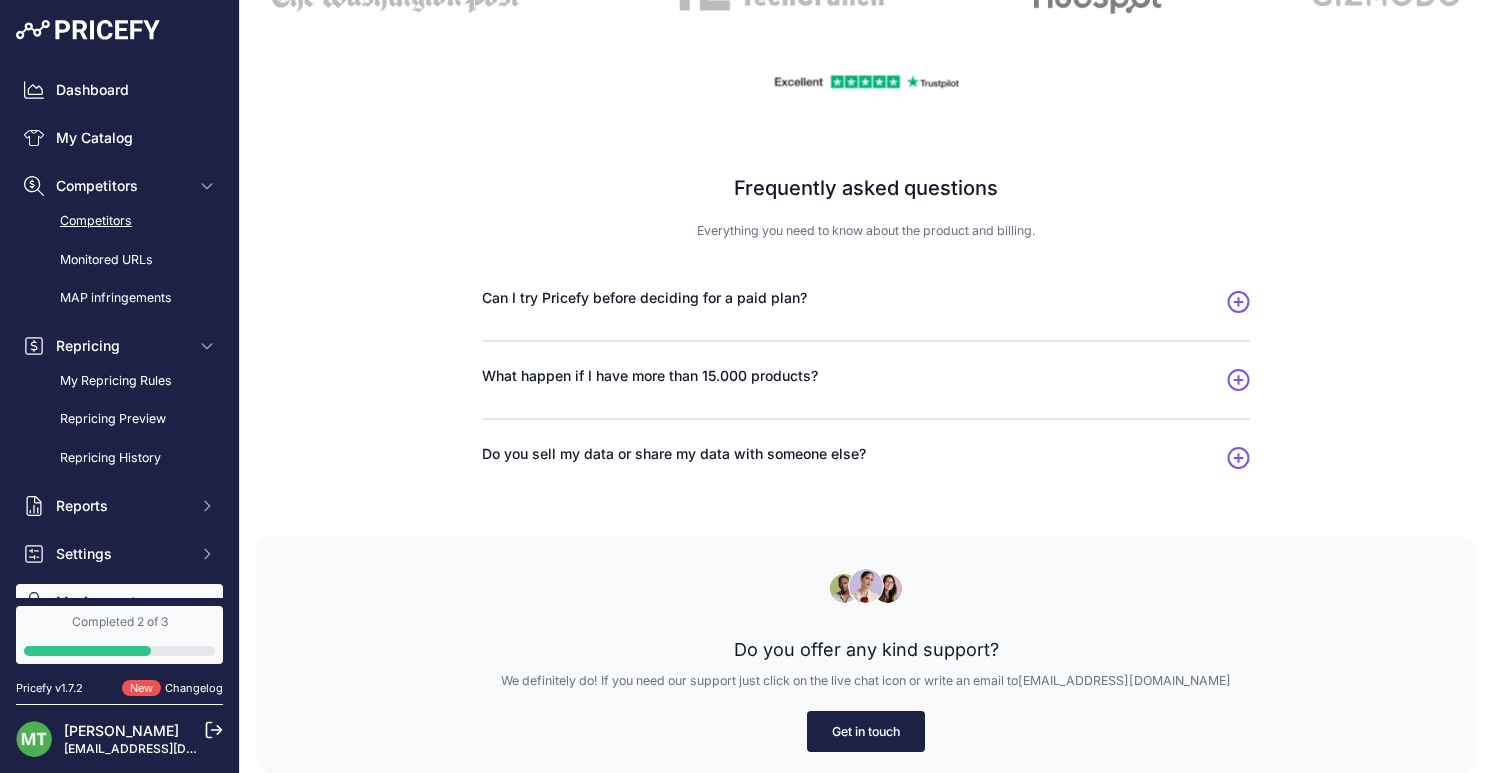 click on "Competitors" at bounding box center [119, 221] 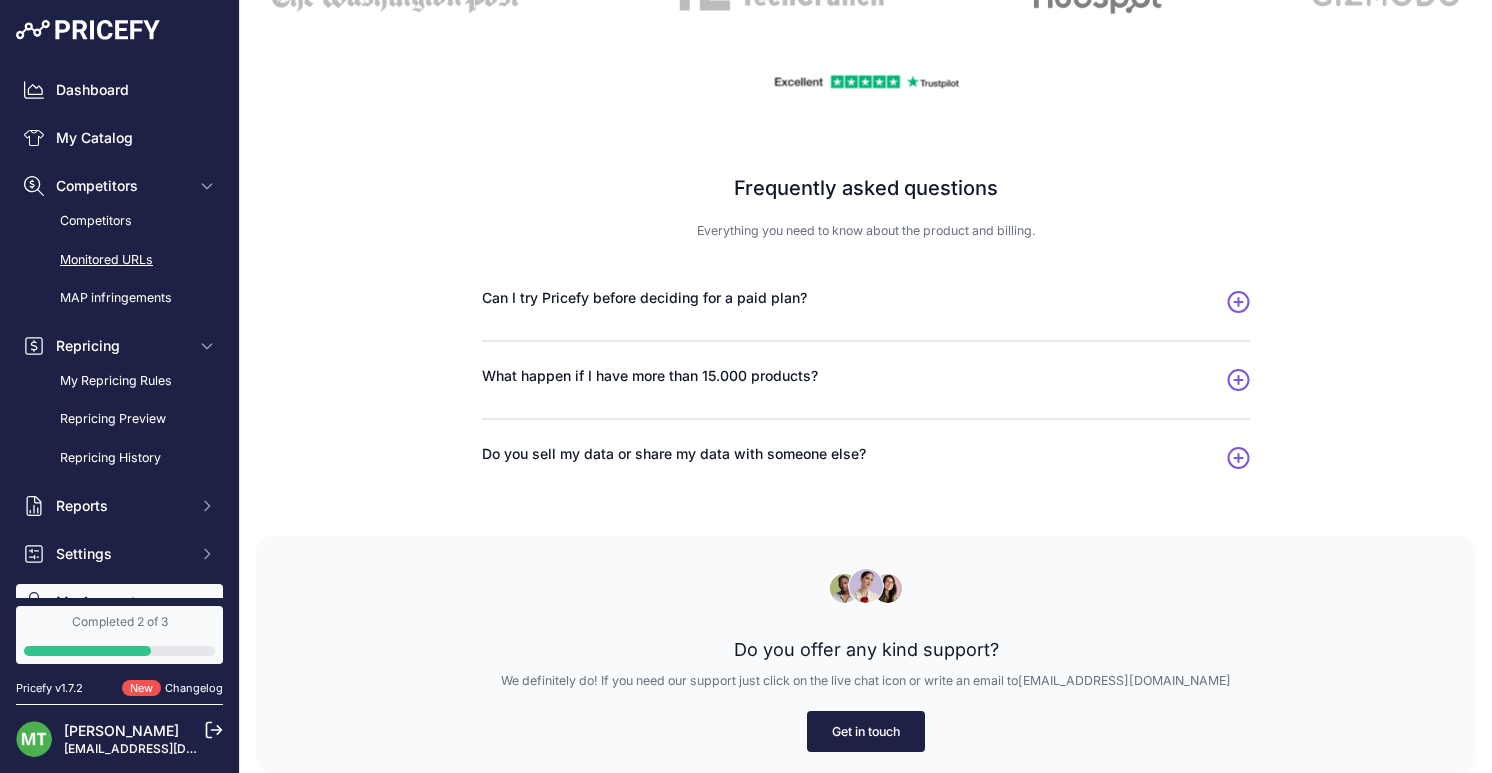 click on "Monitored URLs" at bounding box center [119, 260] 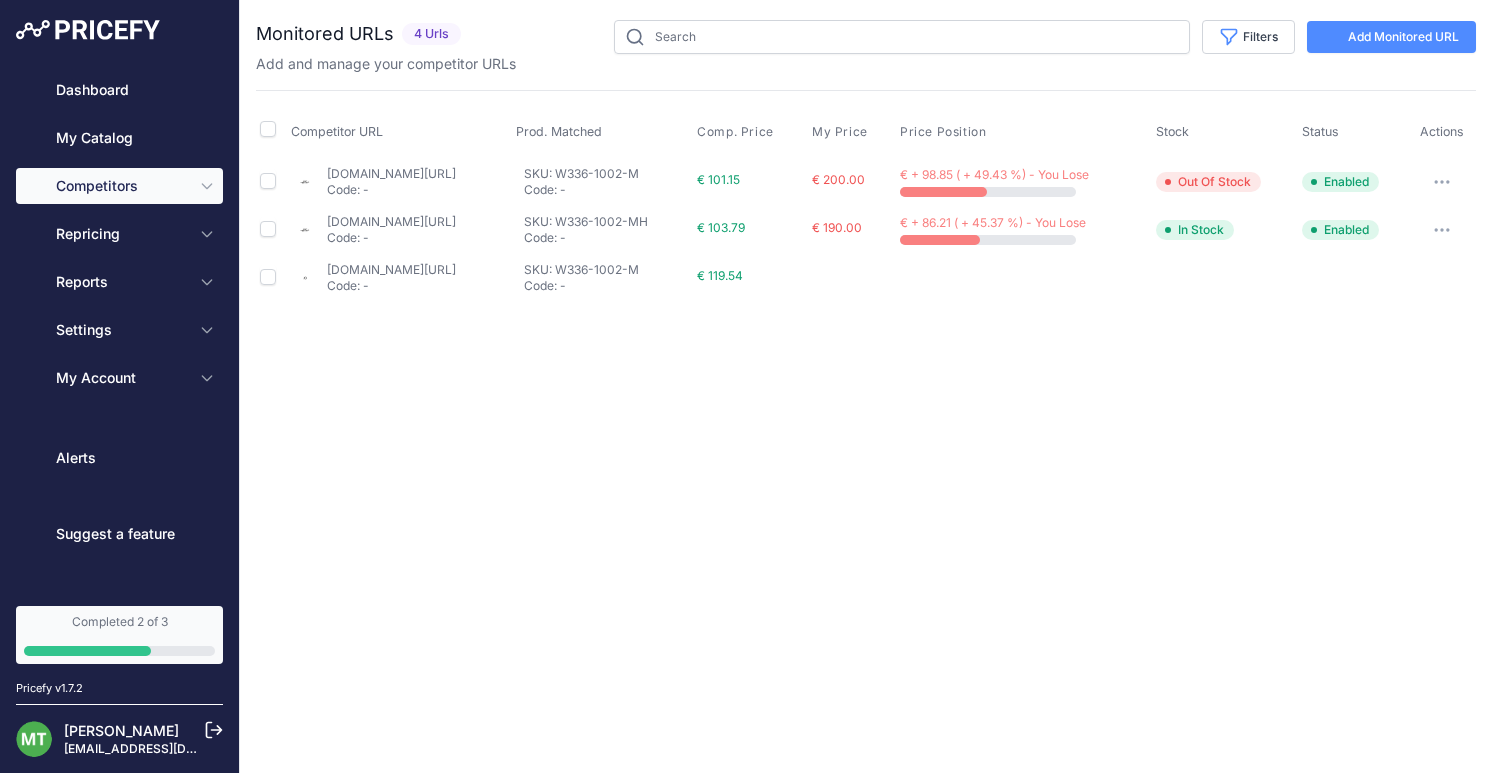 scroll, scrollTop: 0, scrollLeft: 0, axis: both 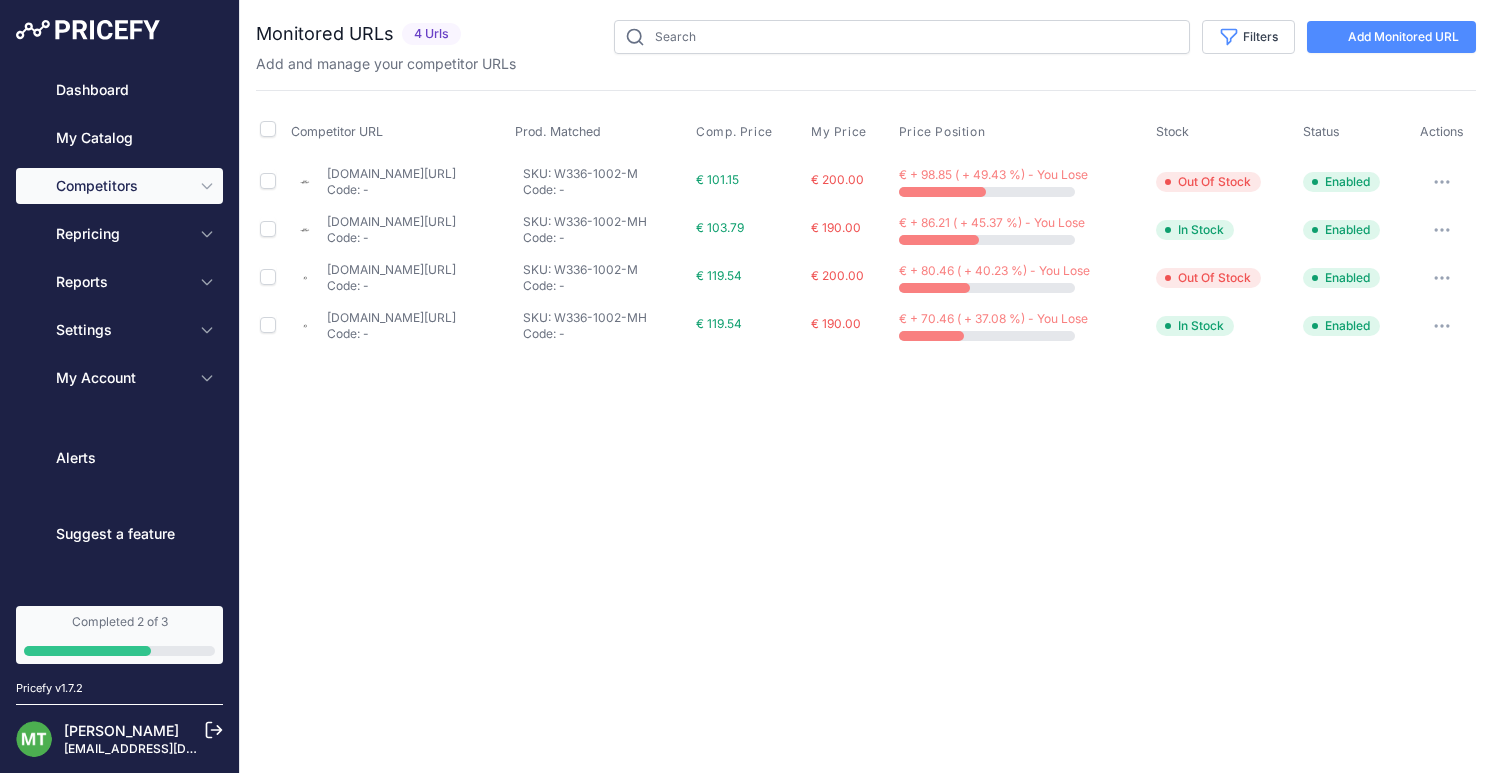 type 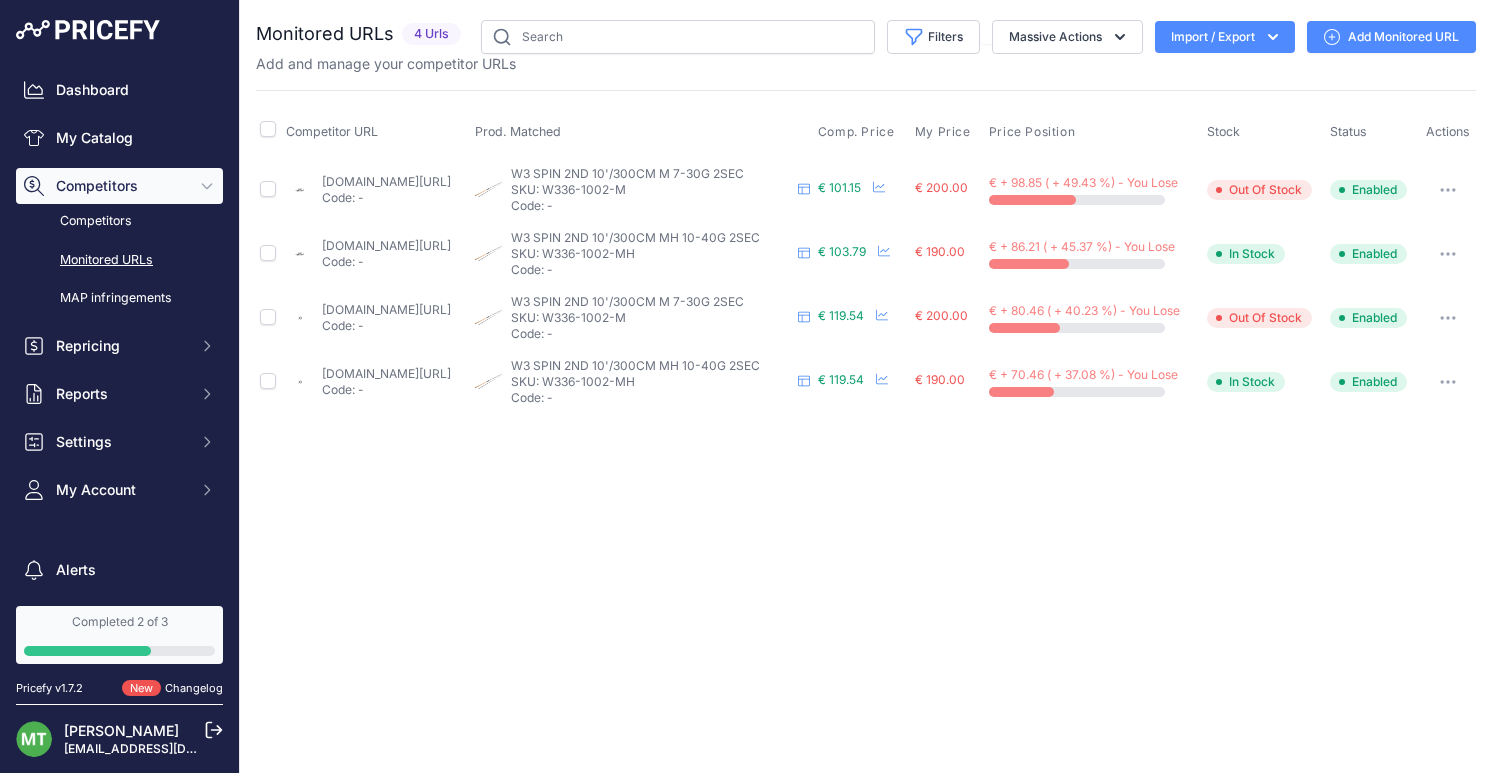 click on "Monitored URLs" at bounding box center (119, 260) 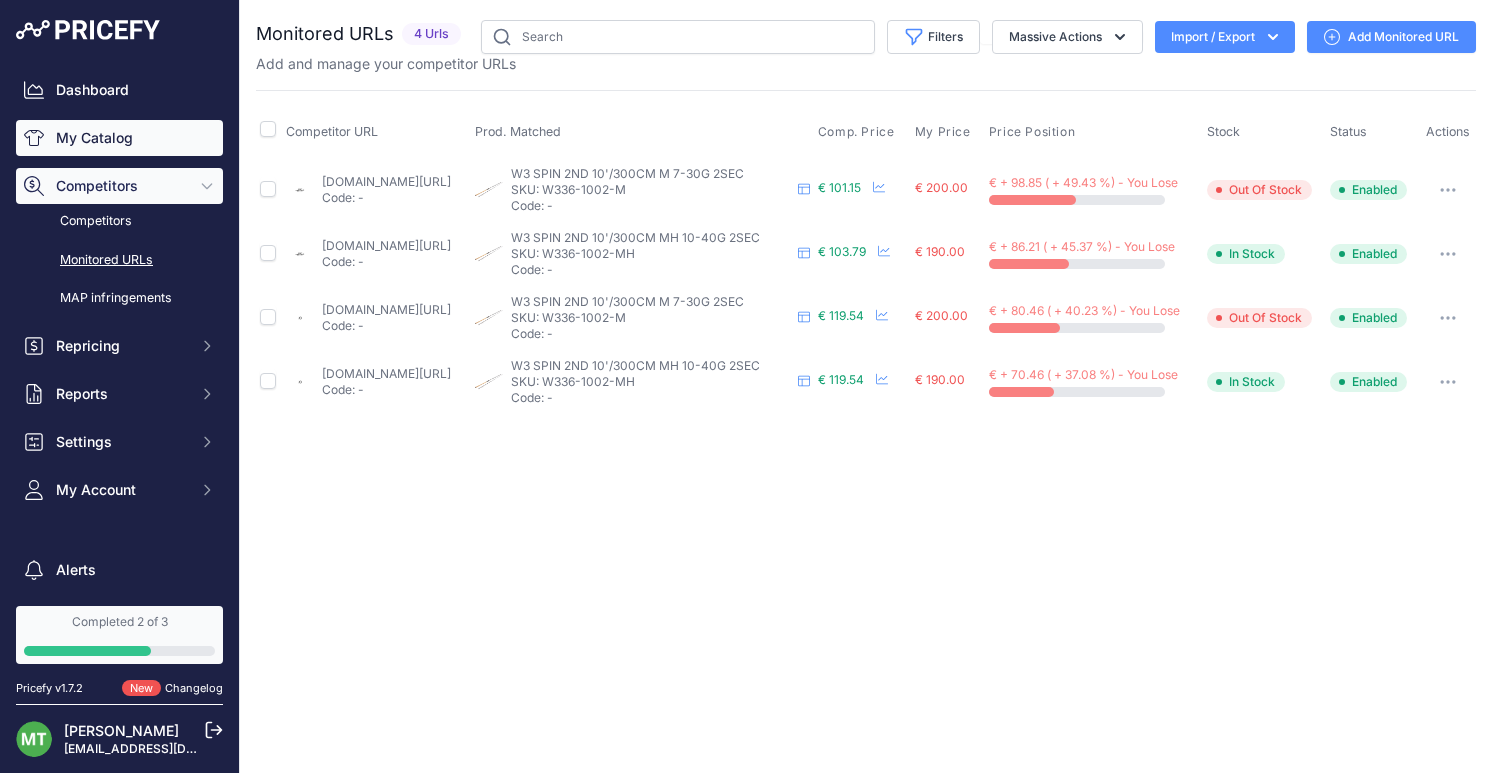 click on "My Catalog" at bounding box center [119, 138] 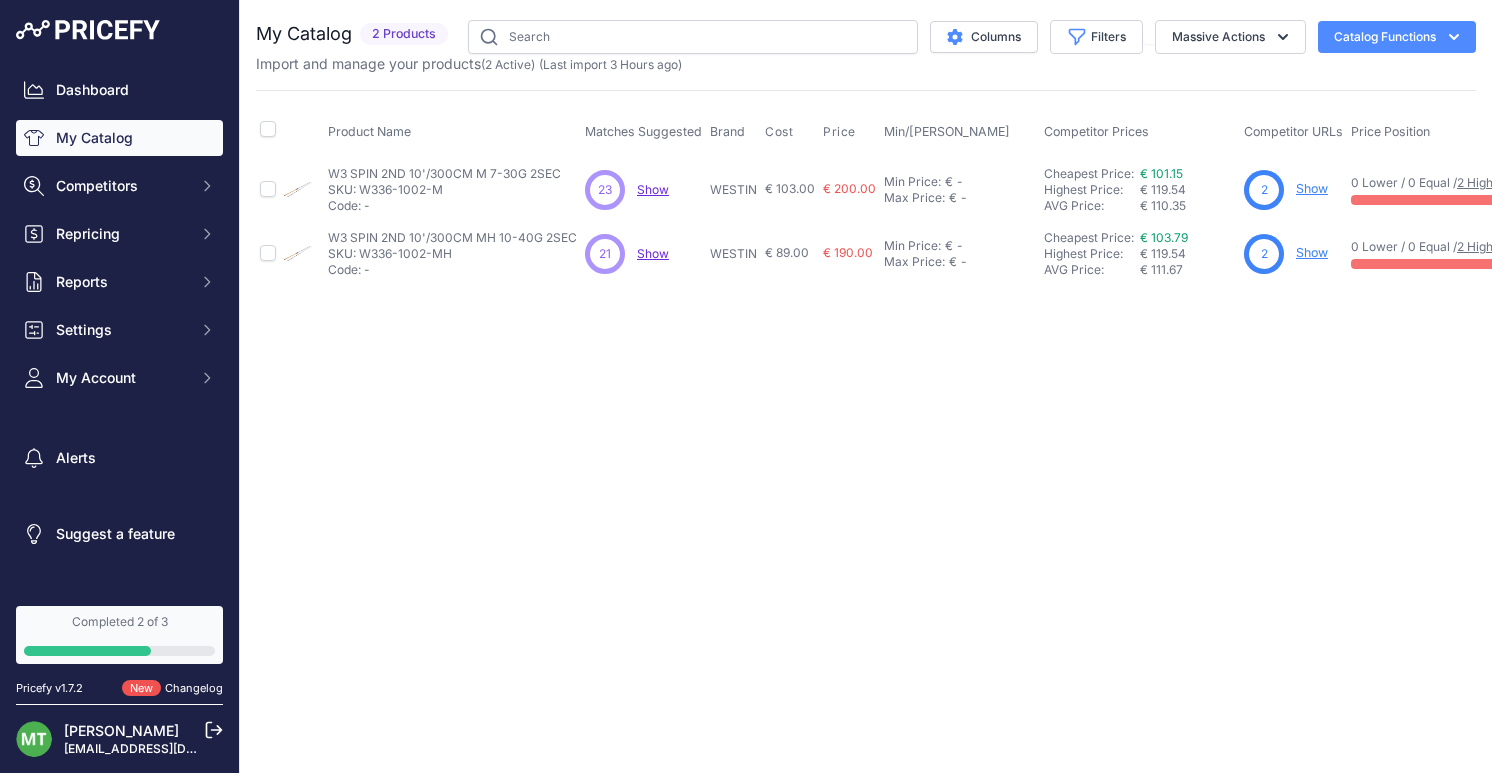 scroll, scrollTop: 0, scrollLeft: 0, axis: both 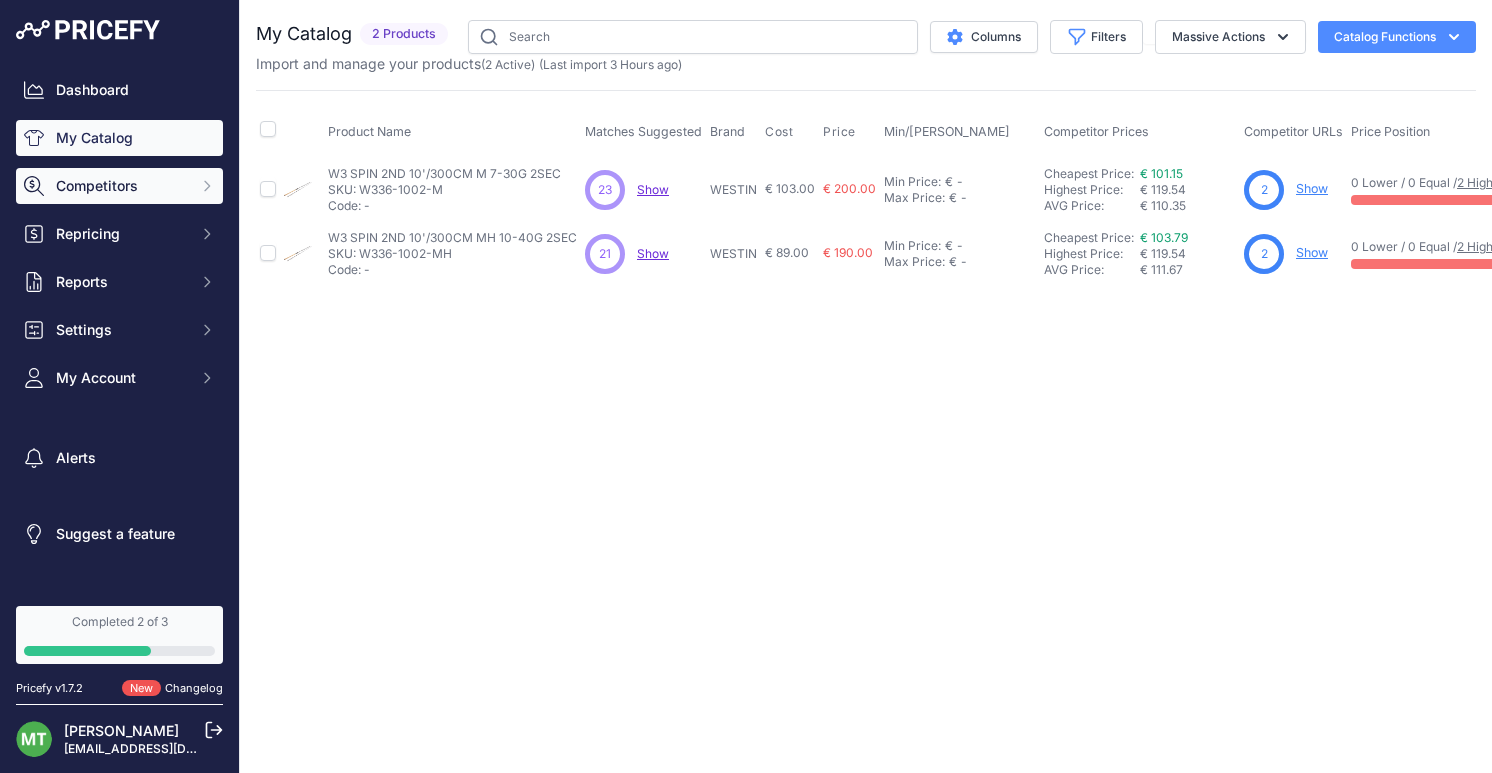 click on "Competitors" at bounding box center (121, 186) 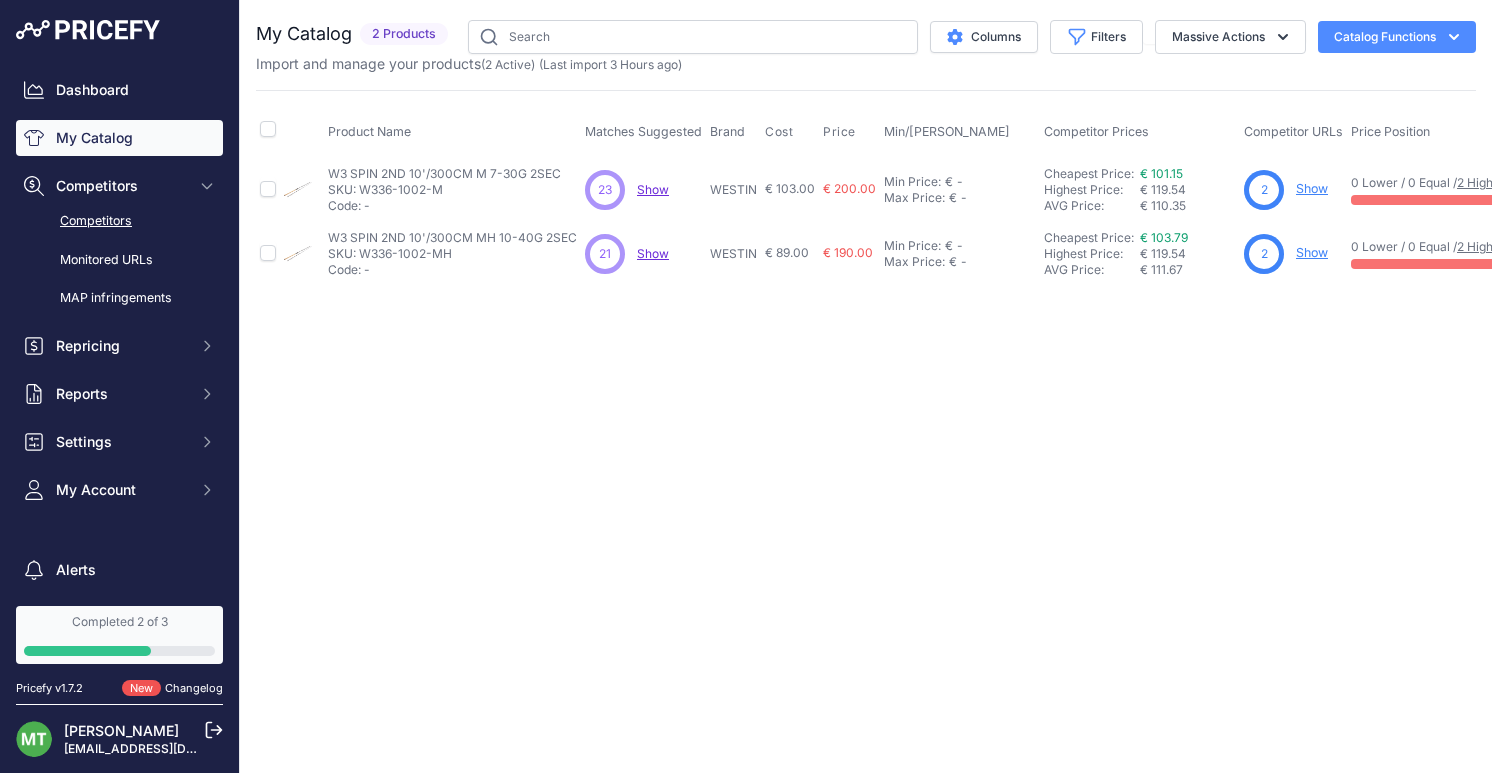 click on "Competitors" at bounding box center (119, 221) 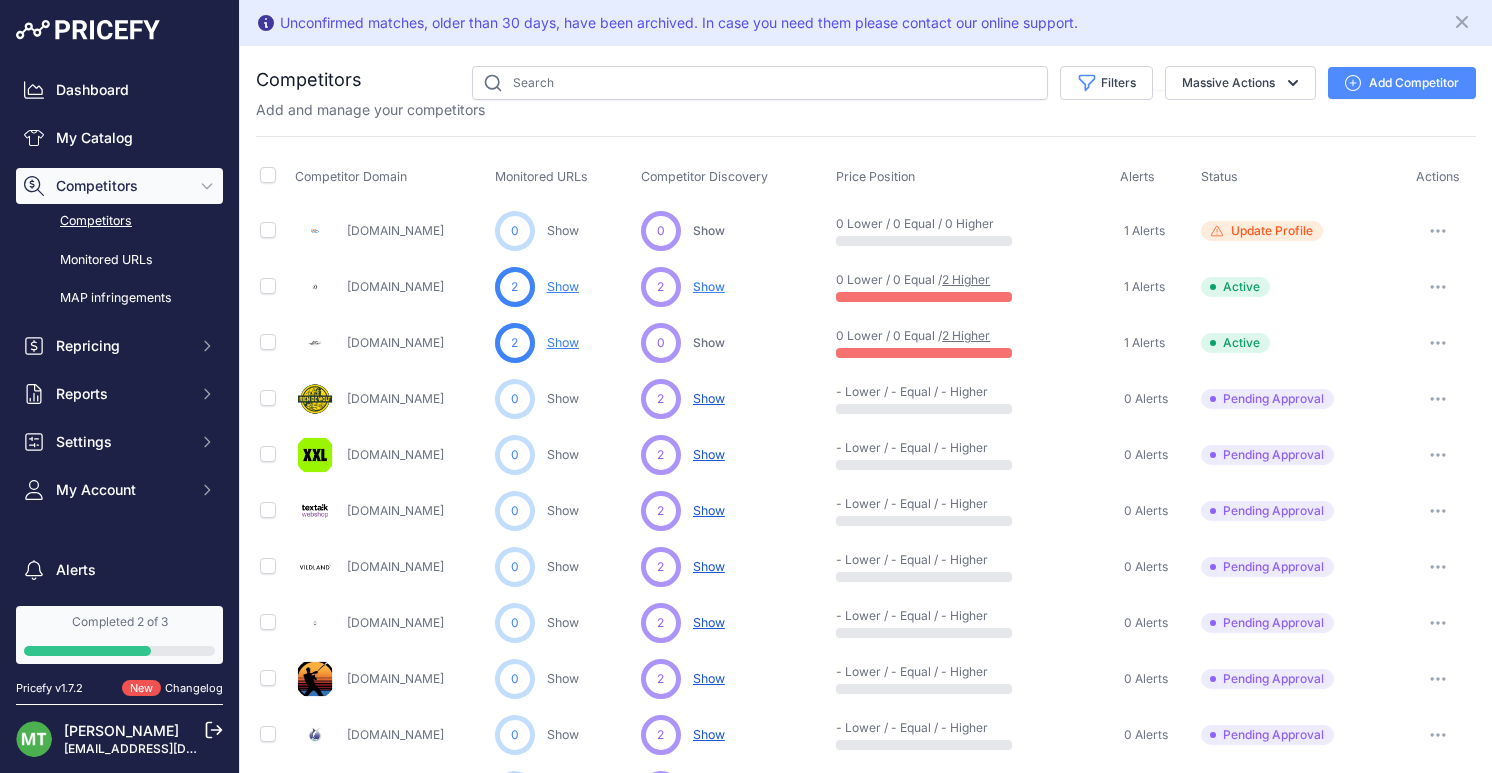 scroll, scrollTop: 0, scrollLeft: 0, axis: both 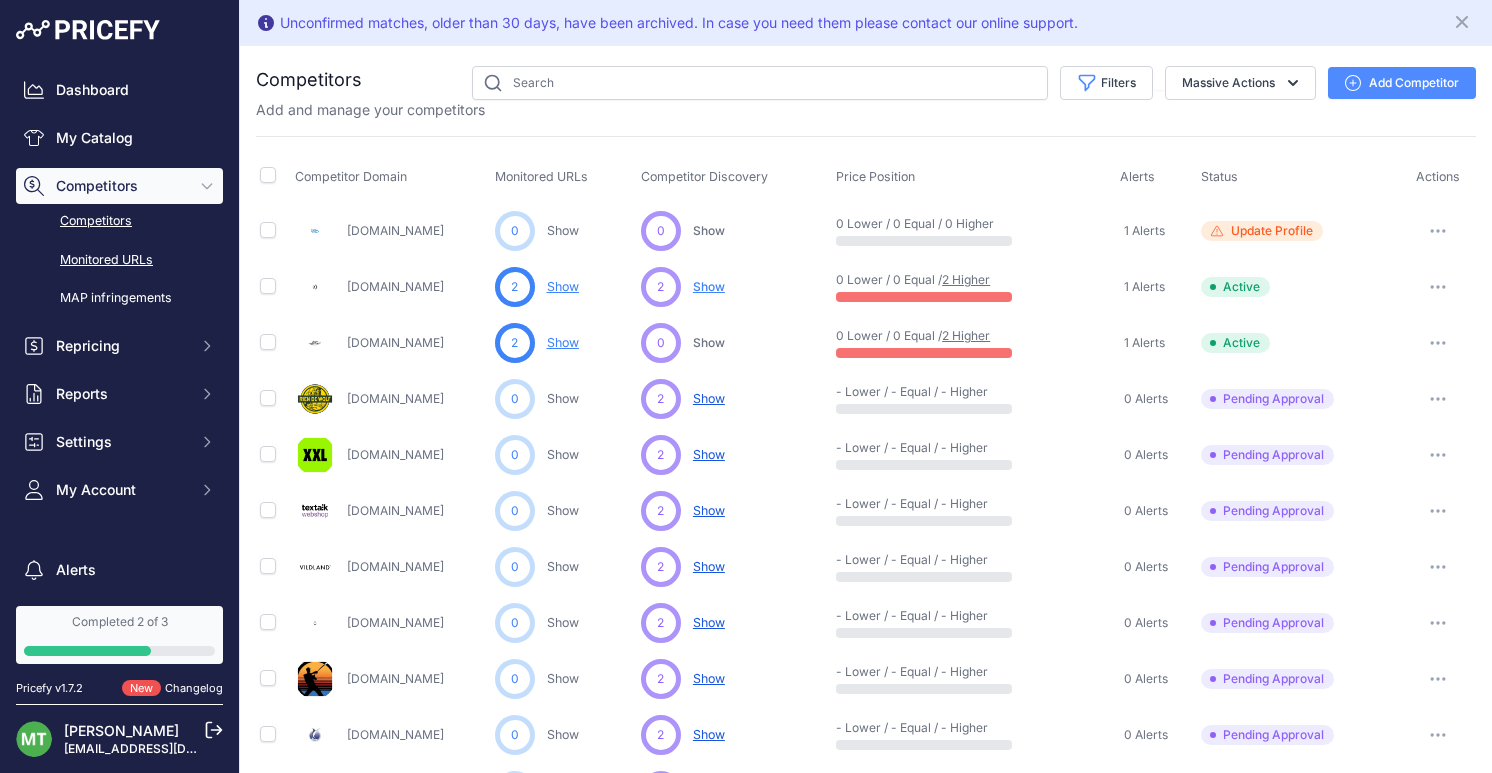 click on "Monitored URLs" at bounding box center (119, 260) 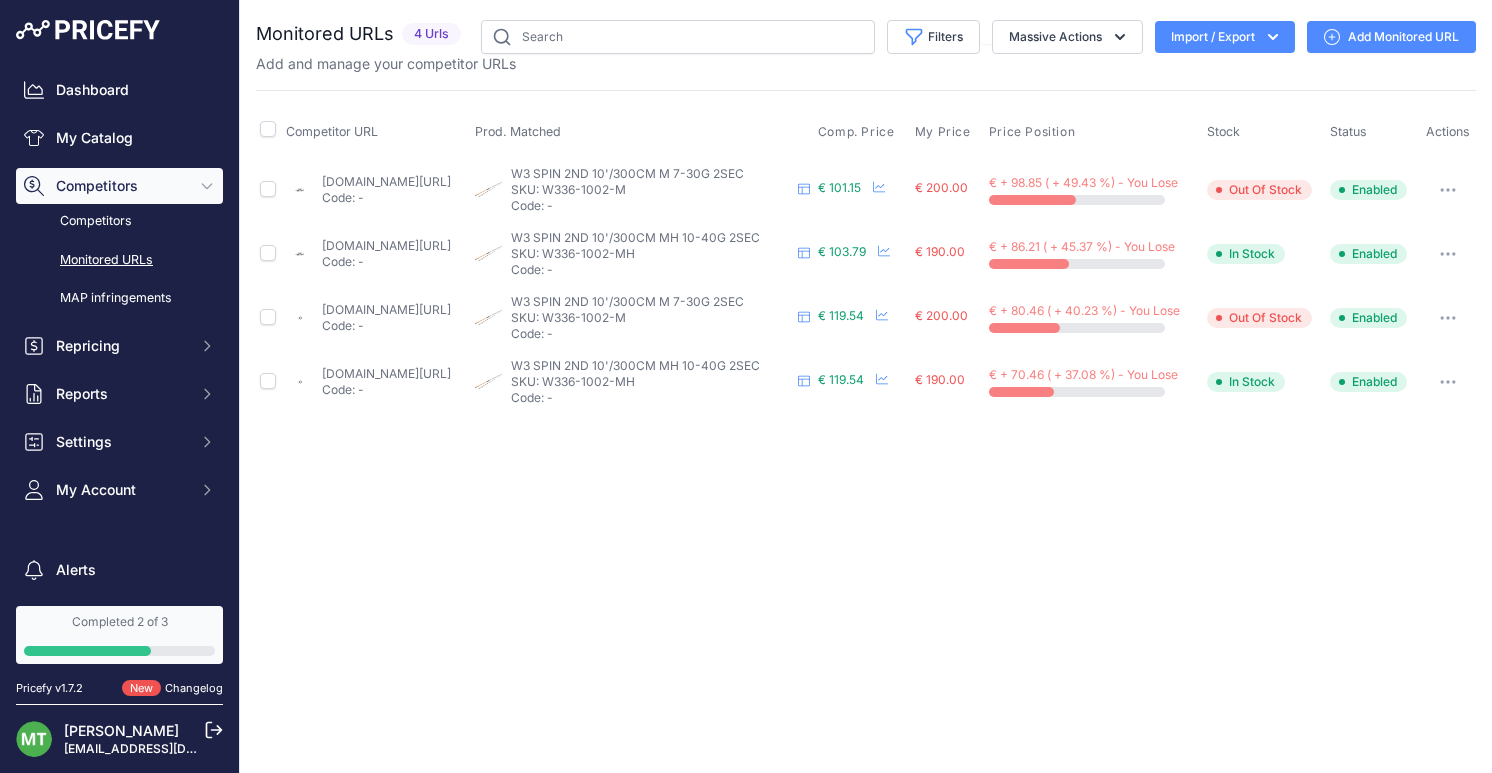 scroll, scrollTop: 0, scrollLeft: 0, axis: both 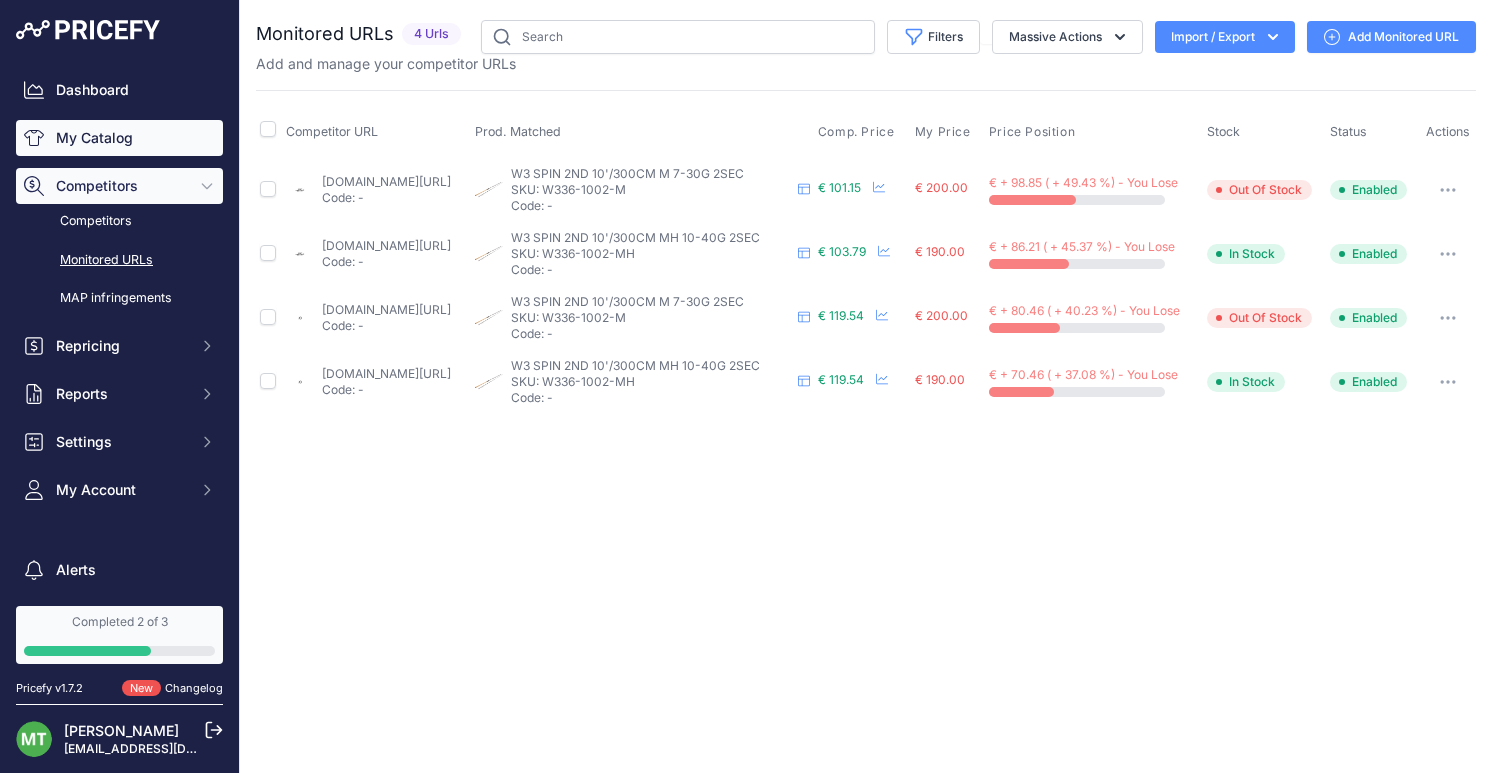 click on "My Catalog" at bounding box center (119, 138) 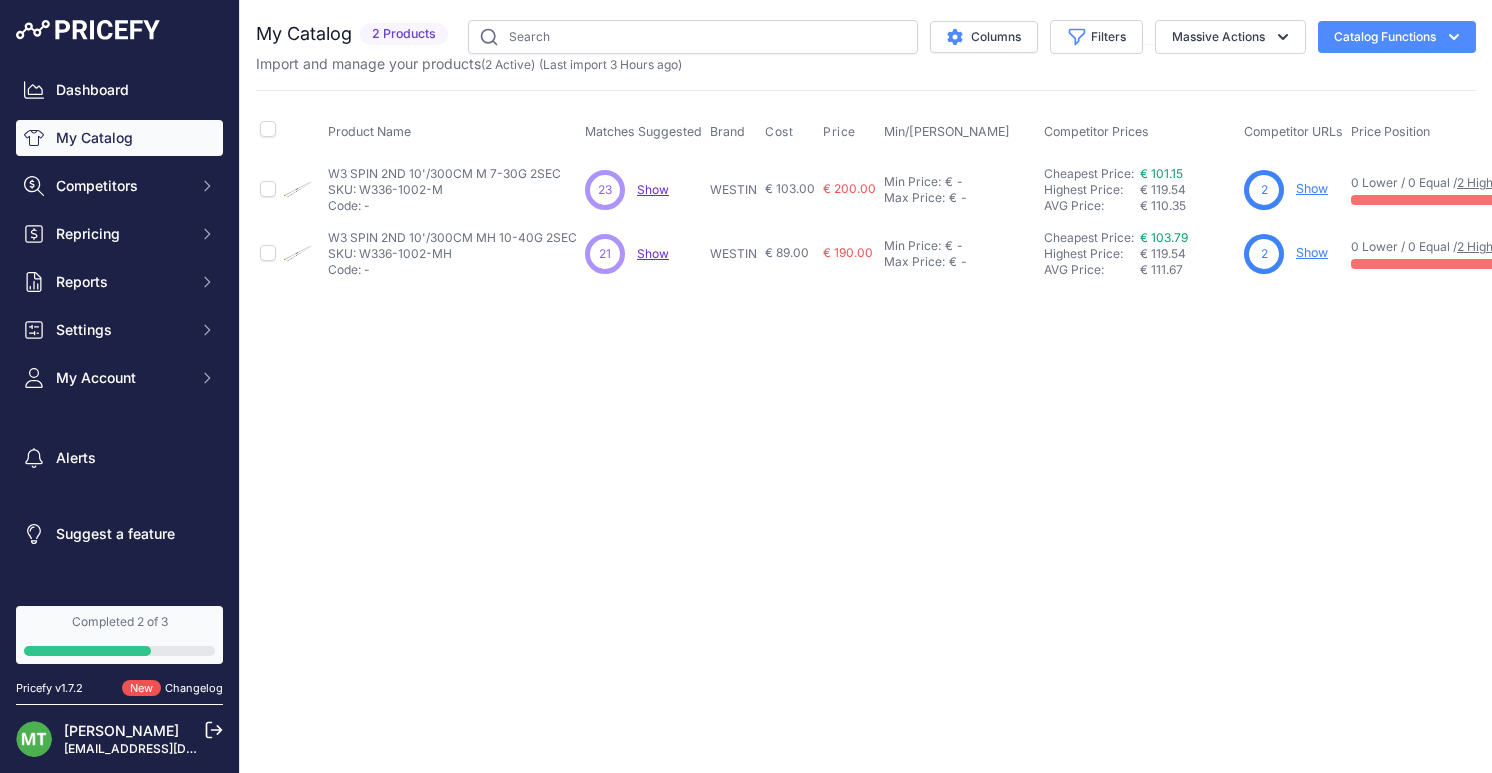 scroll, scrollTop: 0, scrollLeft: 0, axis: both 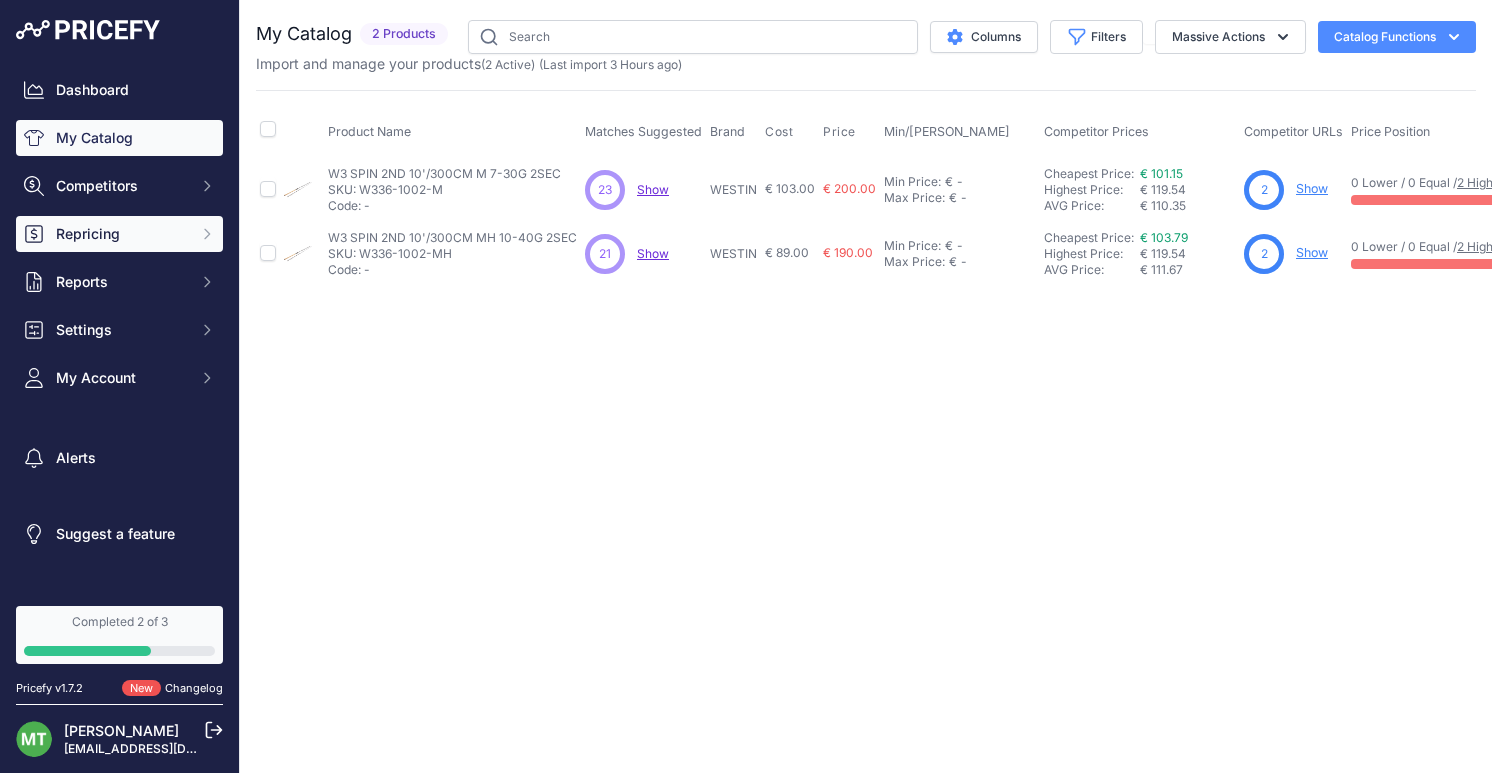 click on "Repricing" at bounding box center [121, 234] 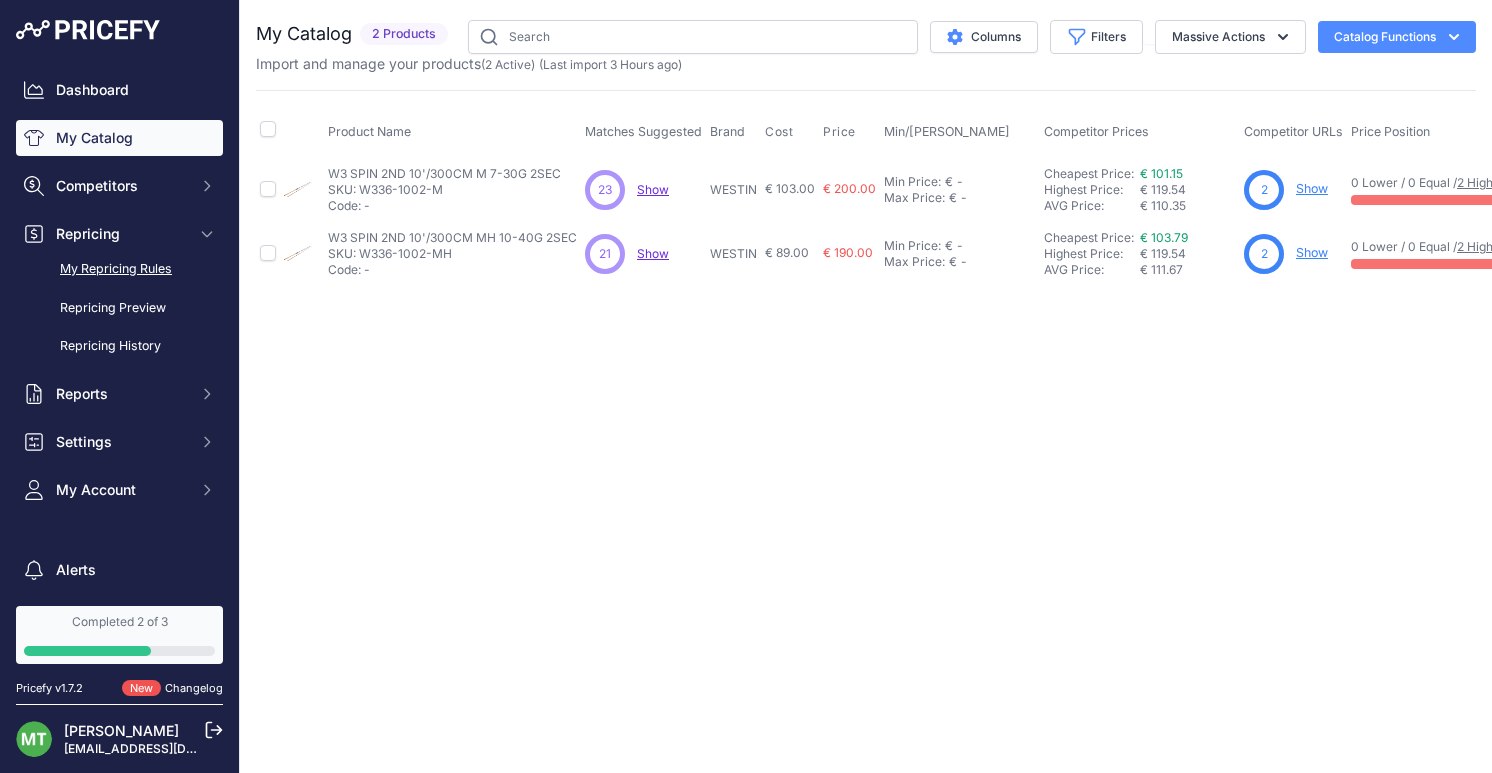 click on "My Repricing Rules" at bounding box center [119, 269] 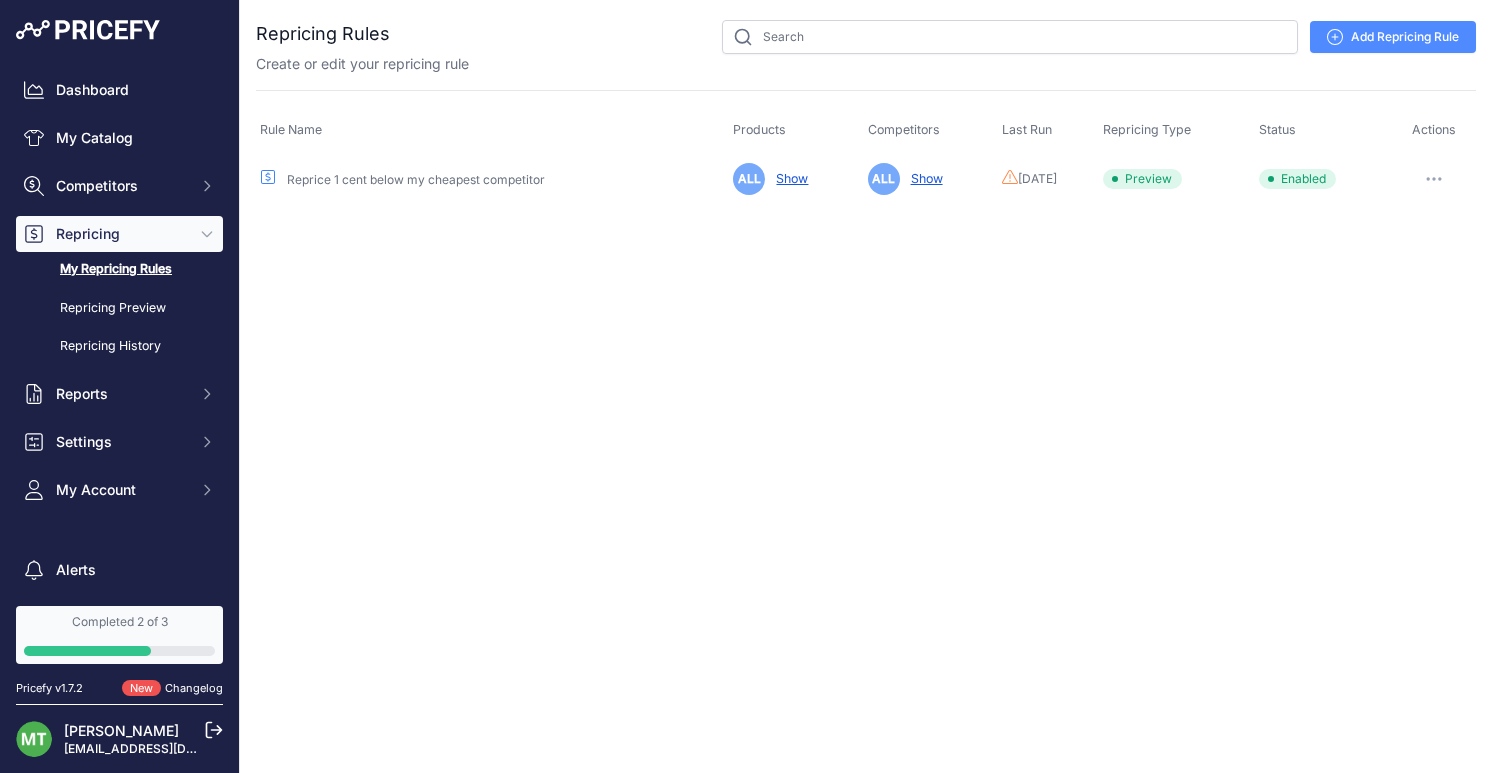 scroll, scrollTop: 0, scrollLeft: 0, axis: both 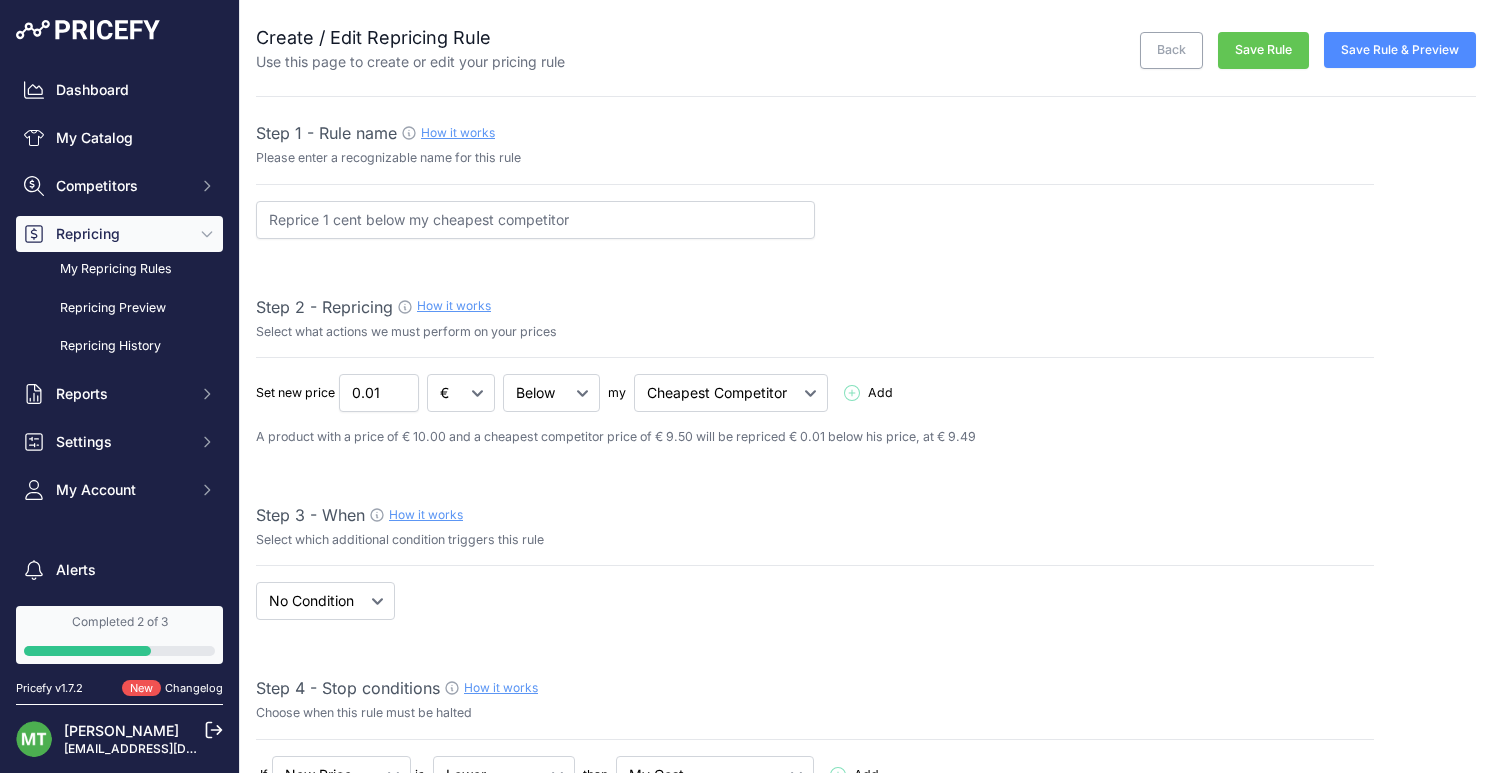 select on "7" 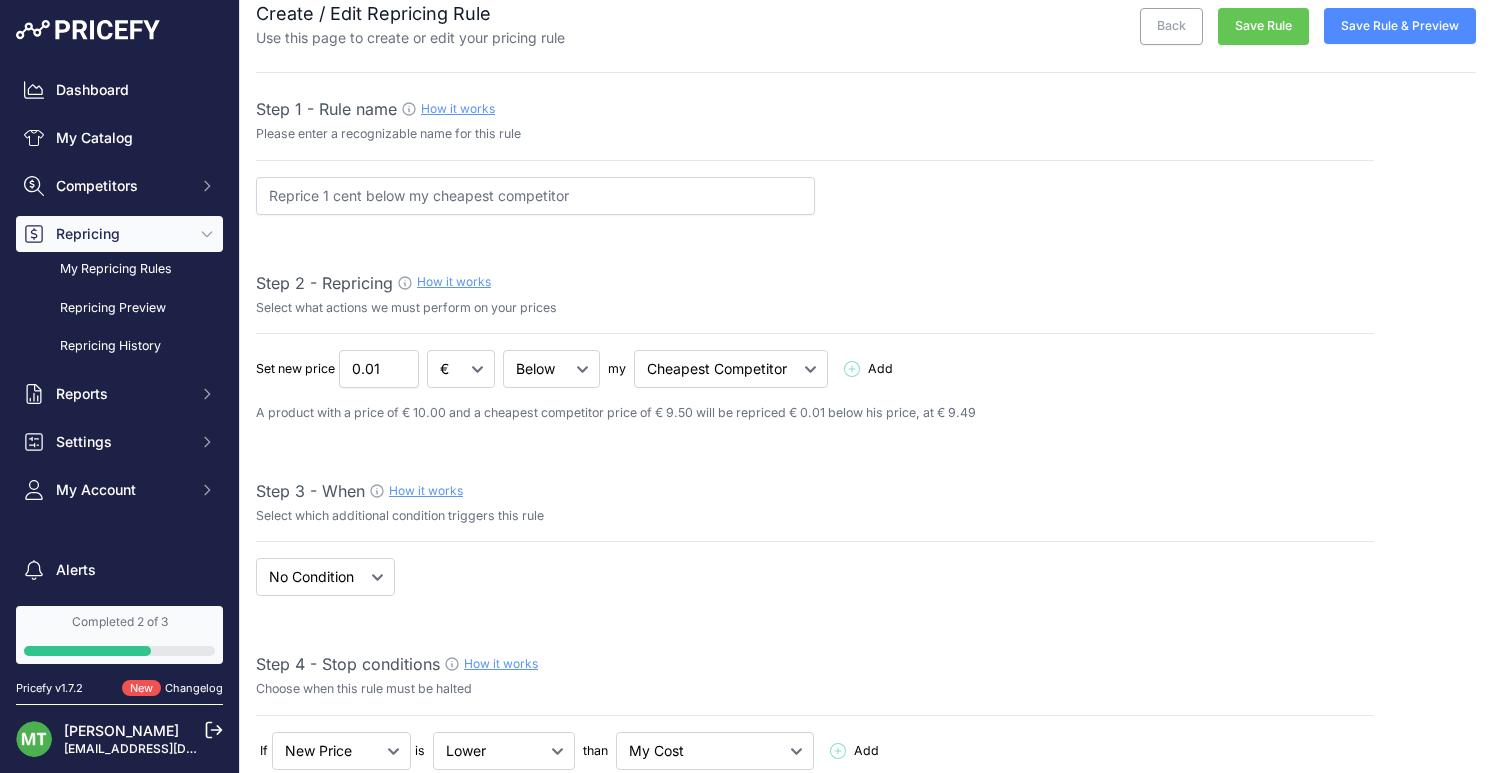 scroll, scrollTop: 0, scrollLeft: 0, axis: both 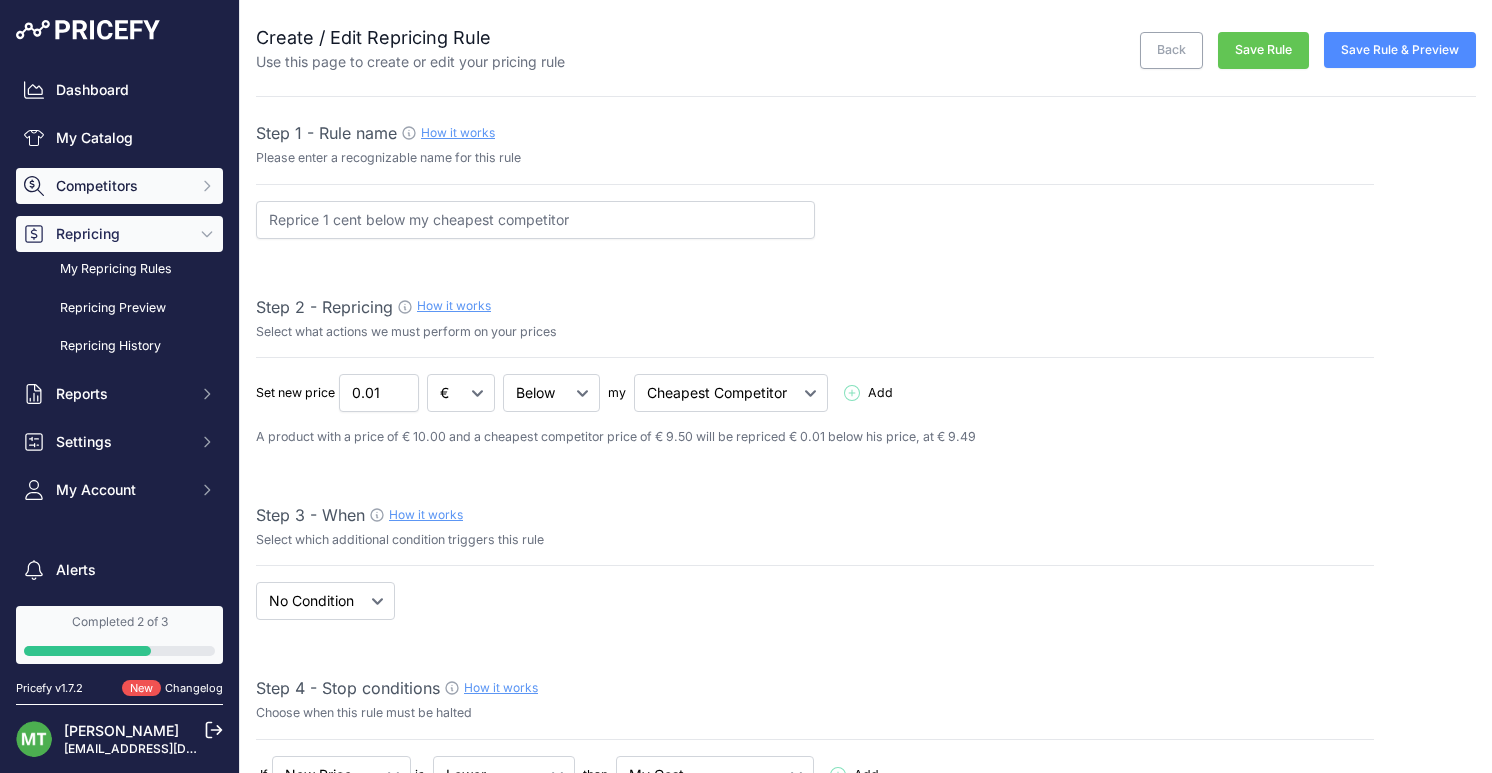 click on "Competitors" at bounding box center [121, 186] 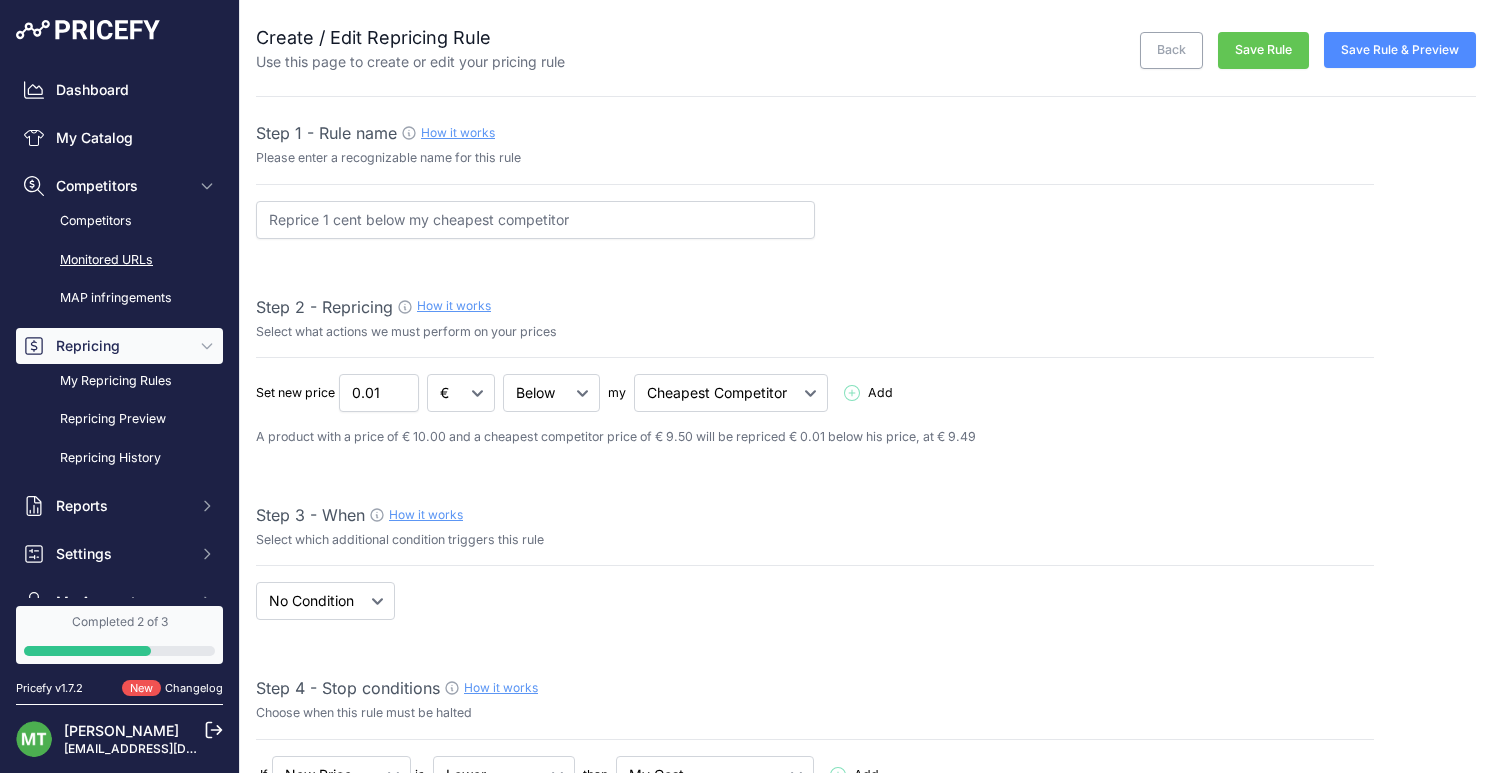 click on "Monitored URLs" at bounding box center [119, 260] 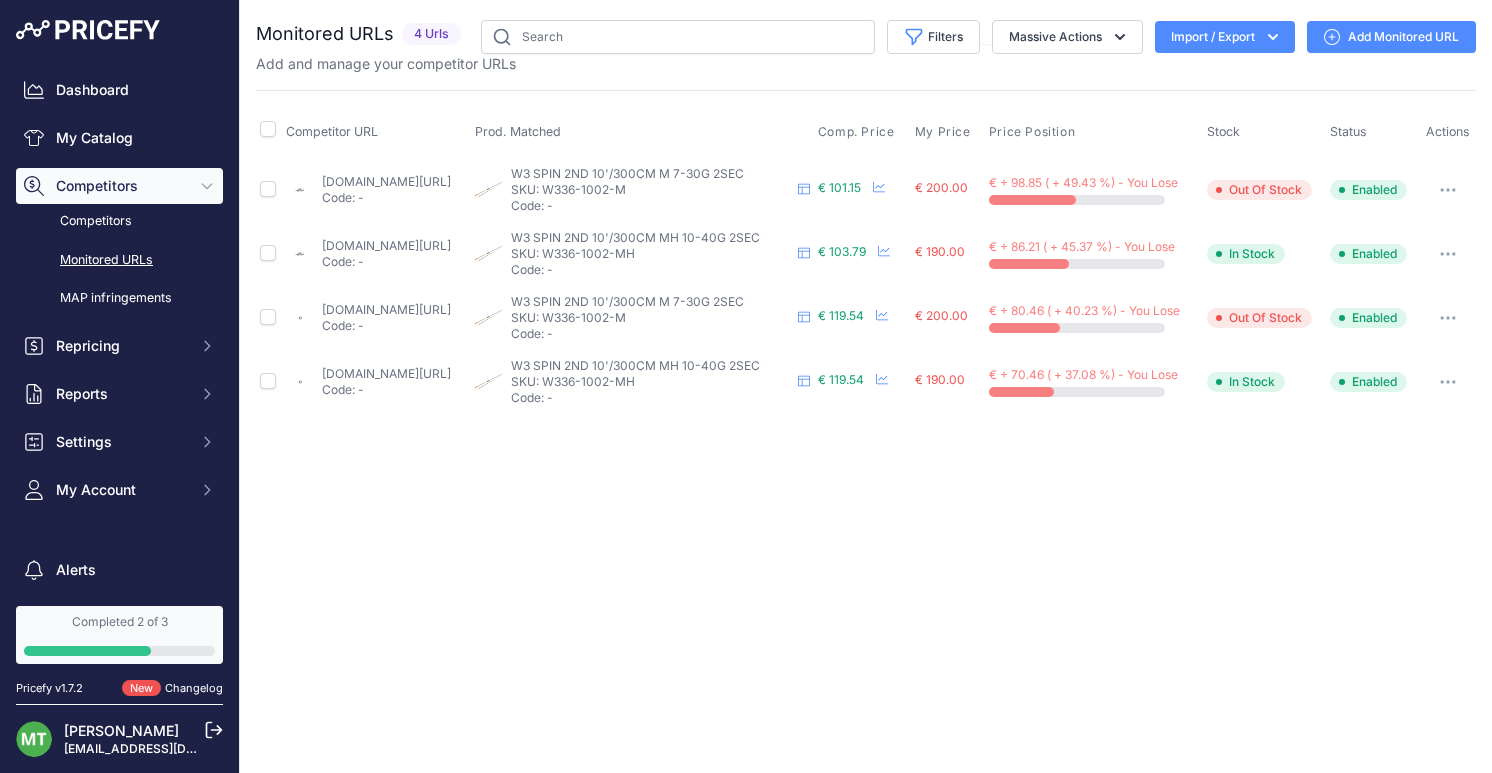 scroll, scrollTop: 0, scrollLeft: 0, axis: both 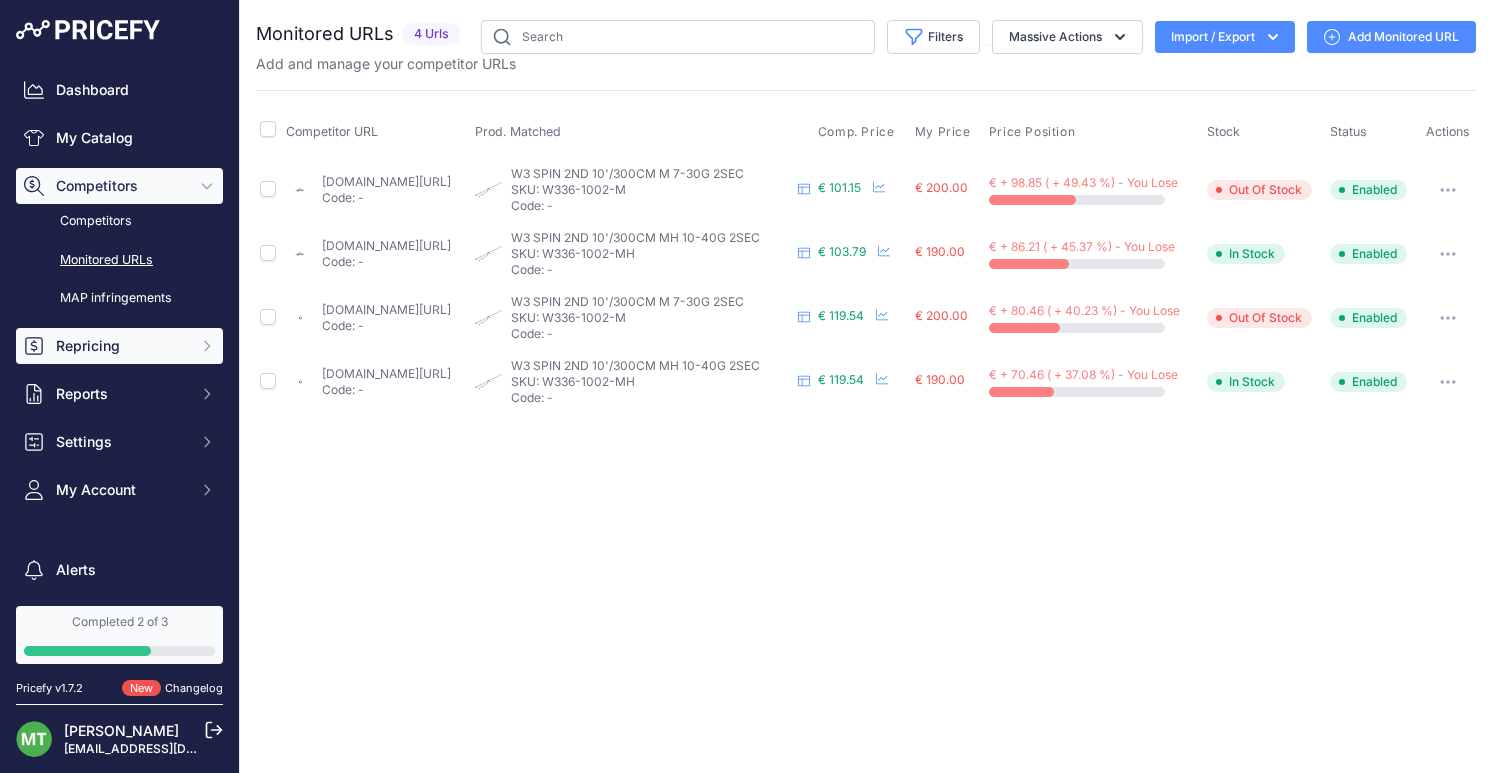 click on "Repricing" at bounding box center (121, 346) 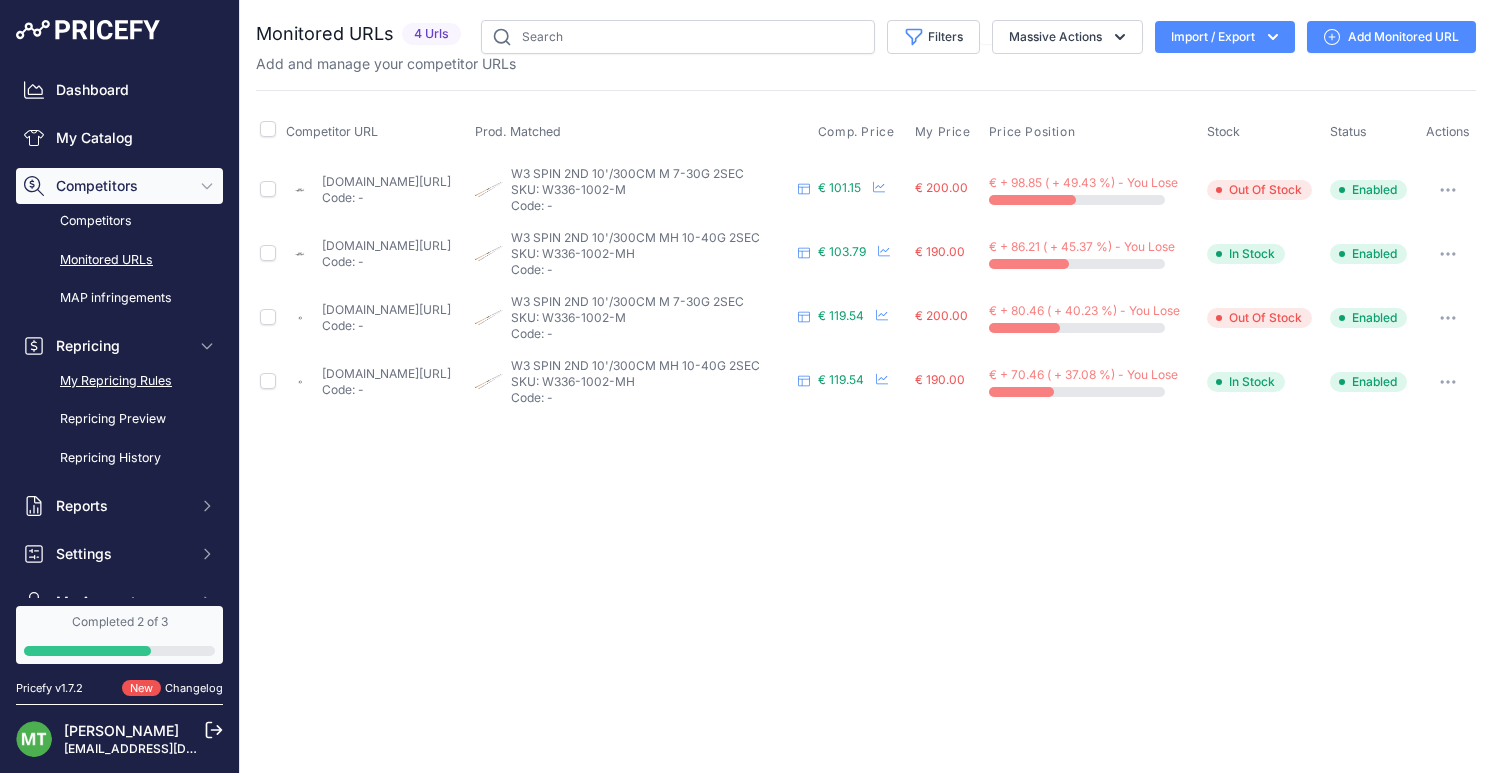 click on "My Repricing Rules" at bounding box center [119, 381] 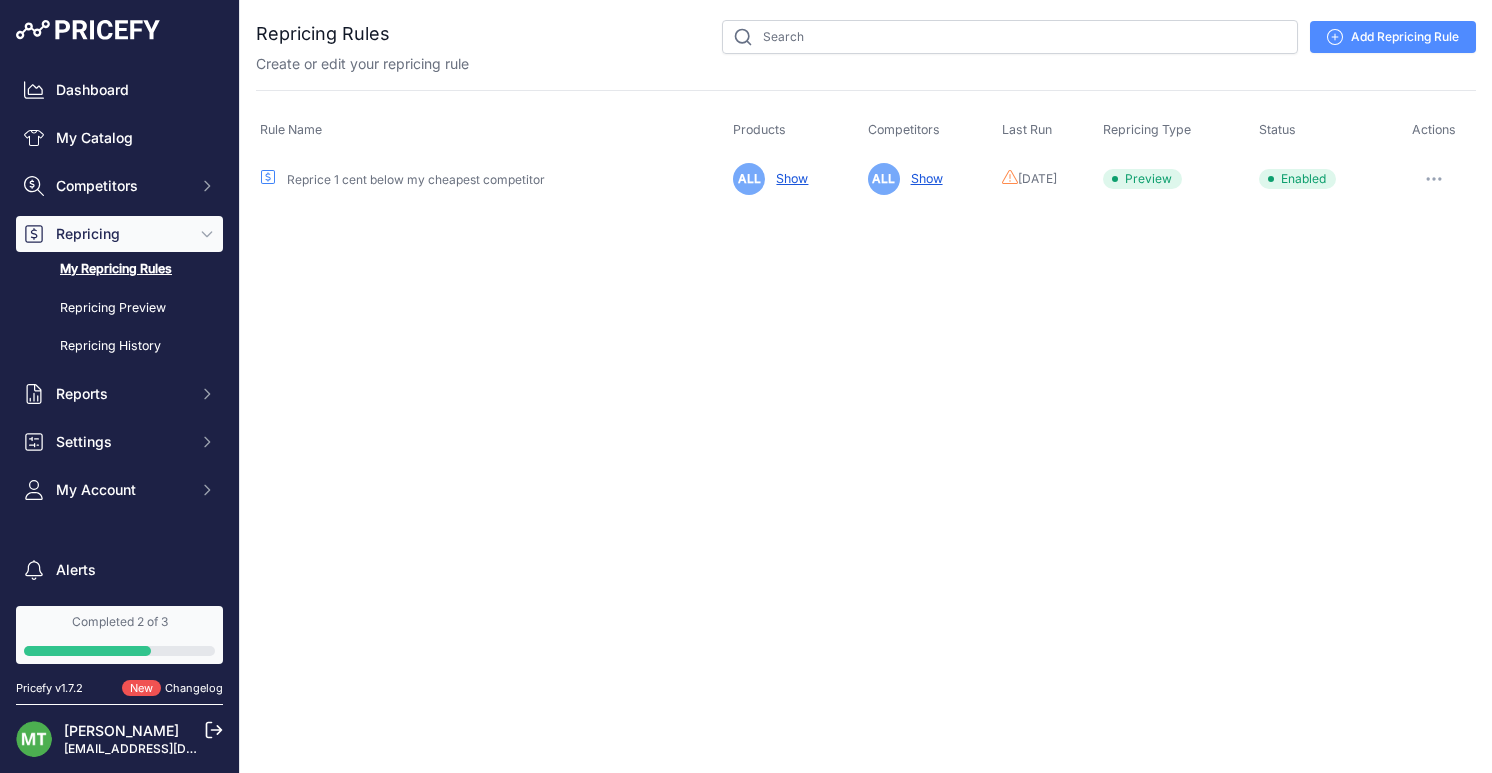 scroll, scrollTop: 0, scrollLeft: 0, axis: both 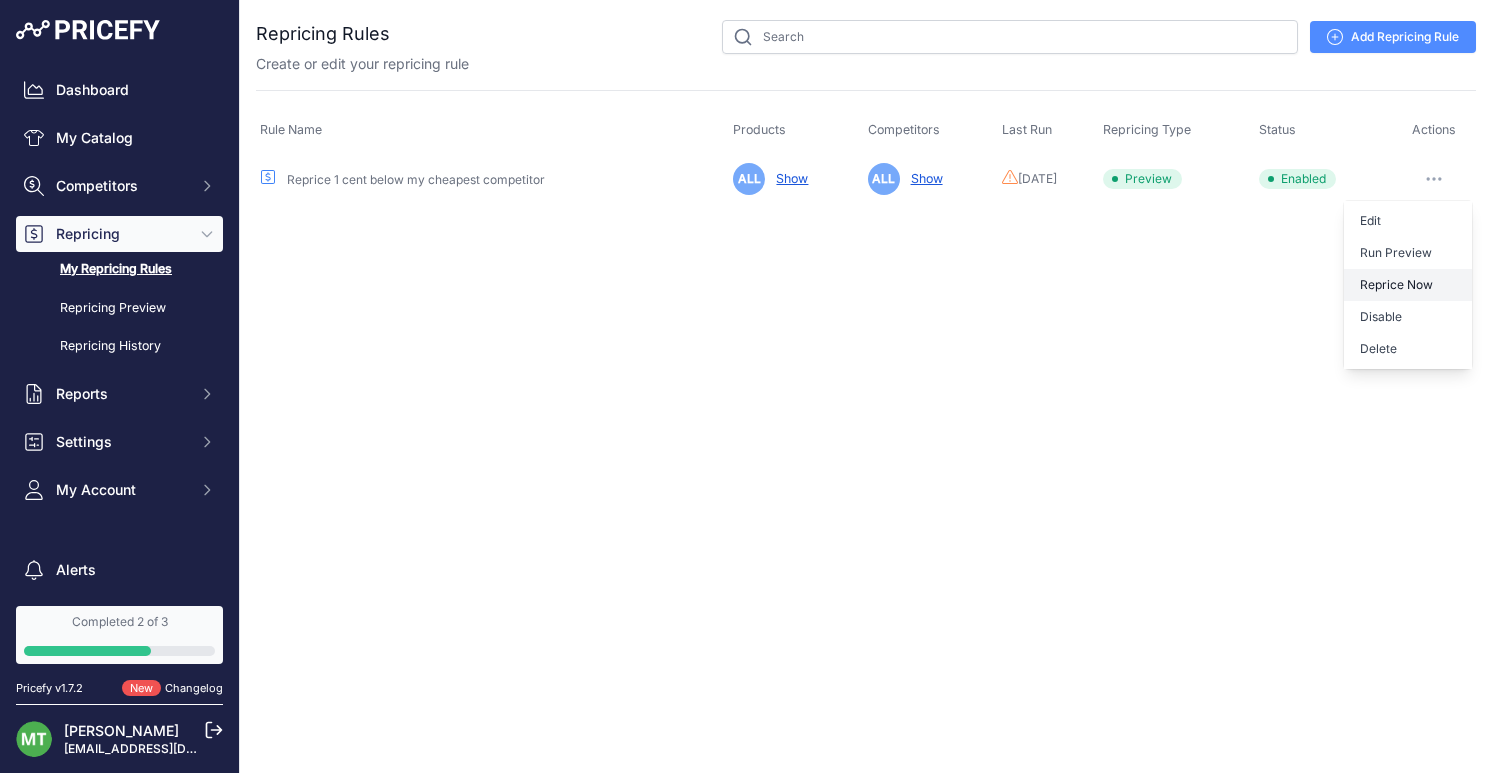 click on "Reprice Now" at bounding box center (1408, 285) 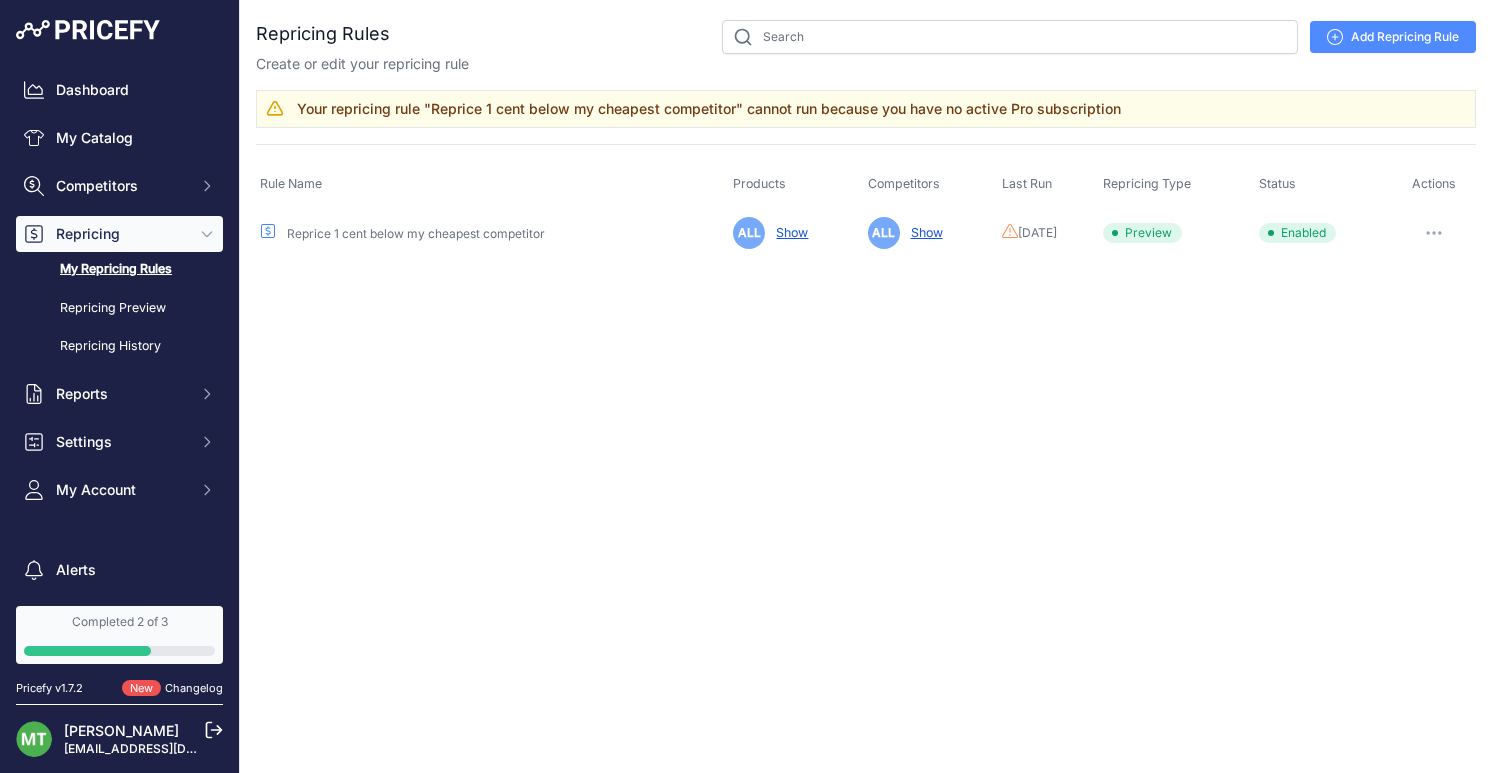 click on "Close
You are not connected to the internet." at bounding box center [866, 386] 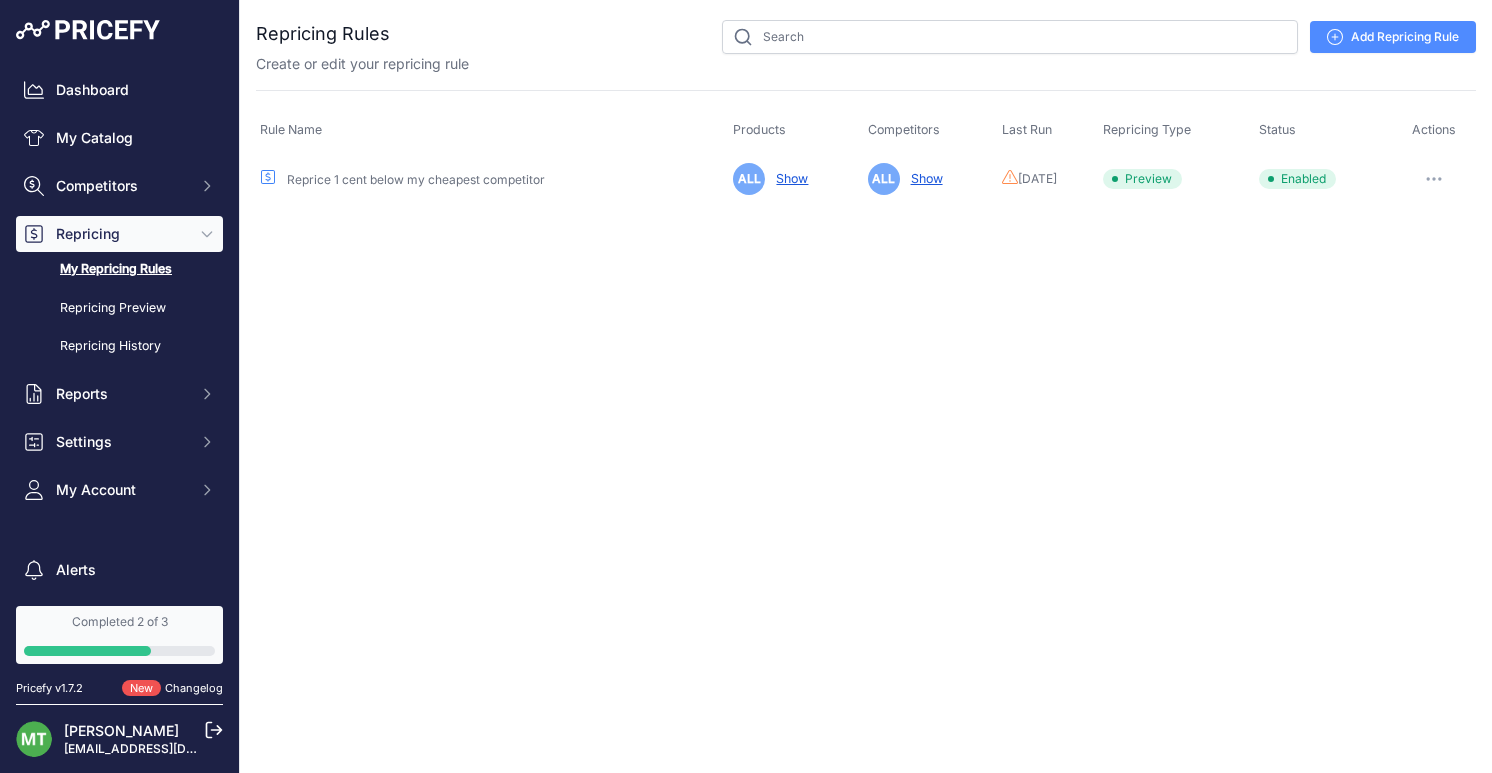 click on "Close
You are not connected to the internet." at bounding box center [866, 386] 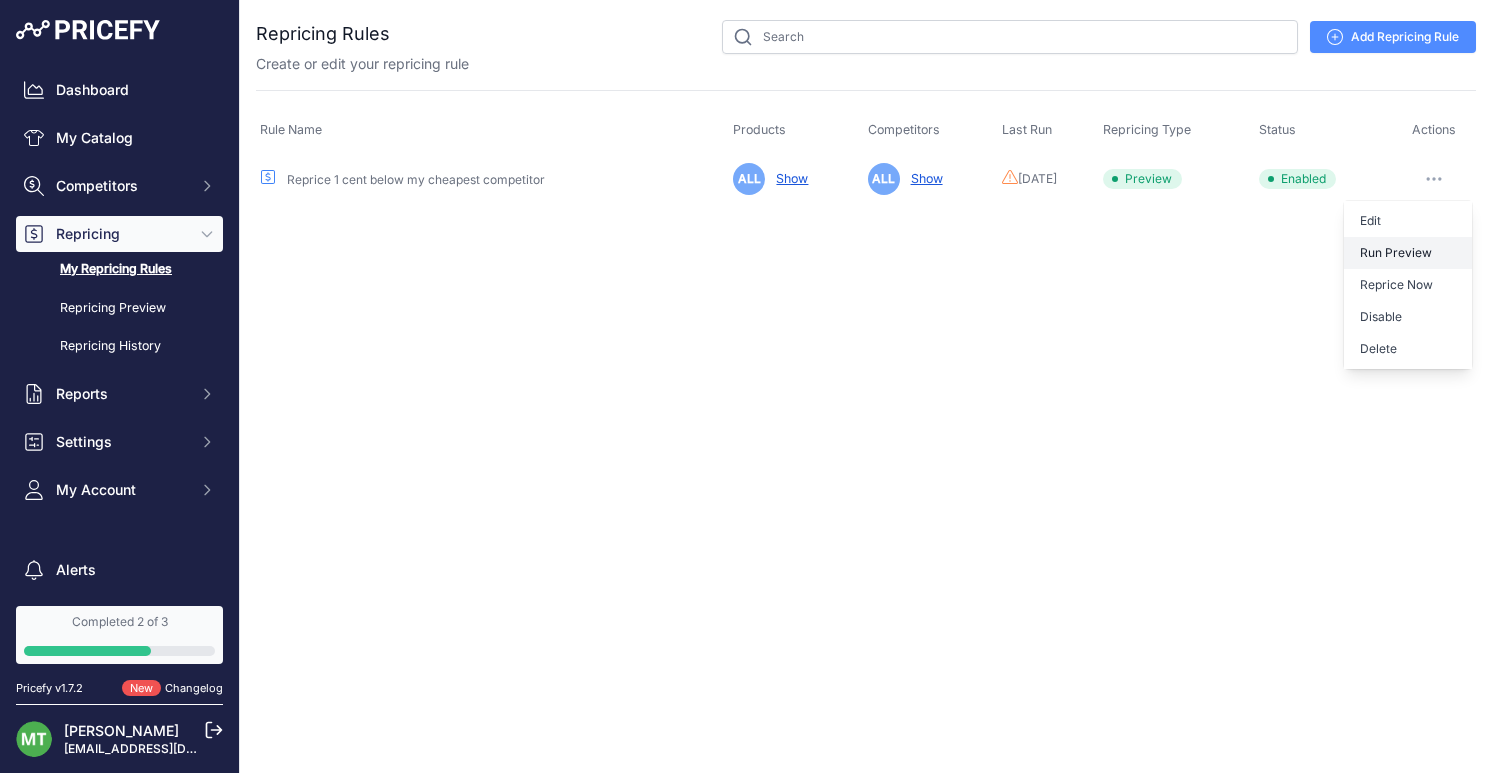 click on "Run Preview" at bounding box center (1408, 253) 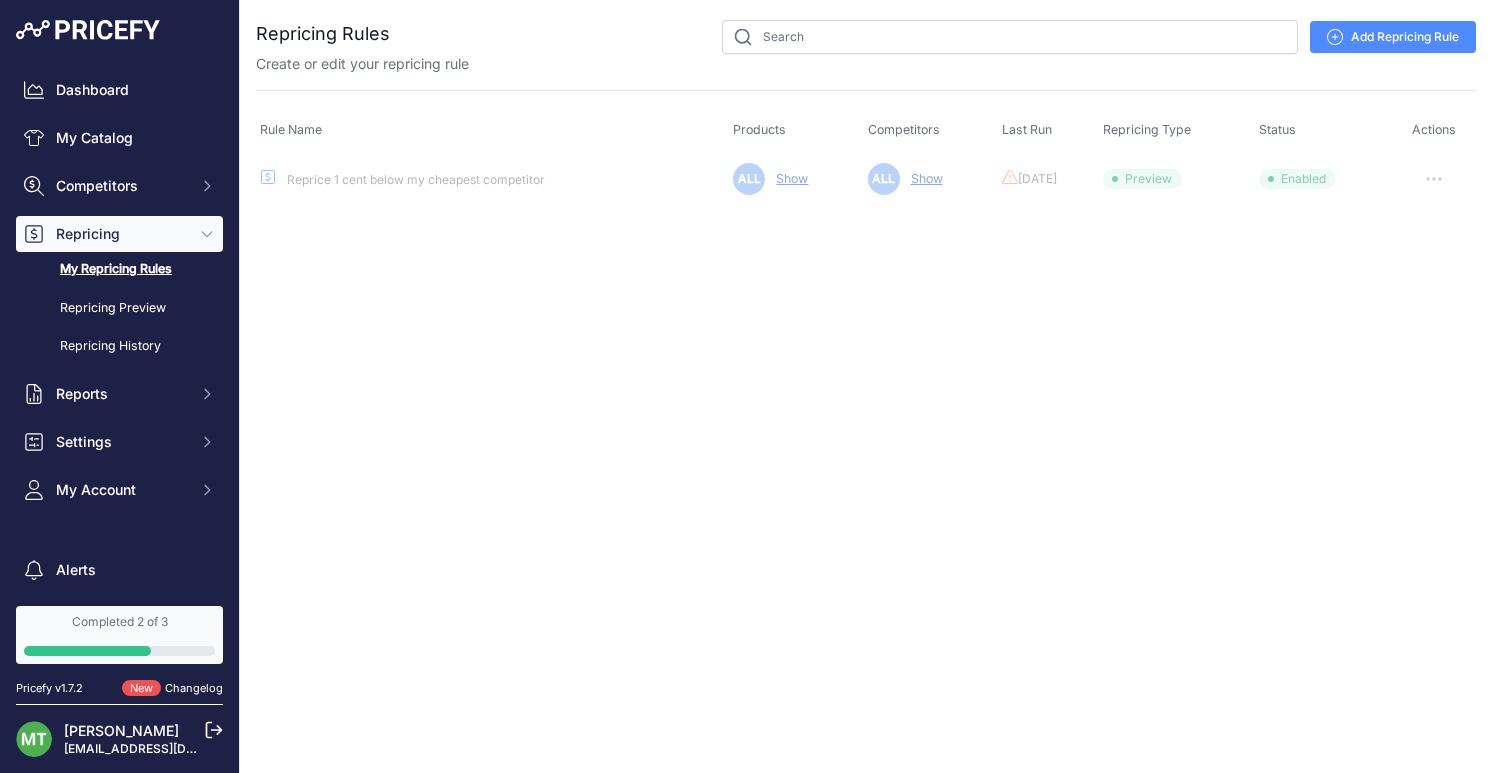 type 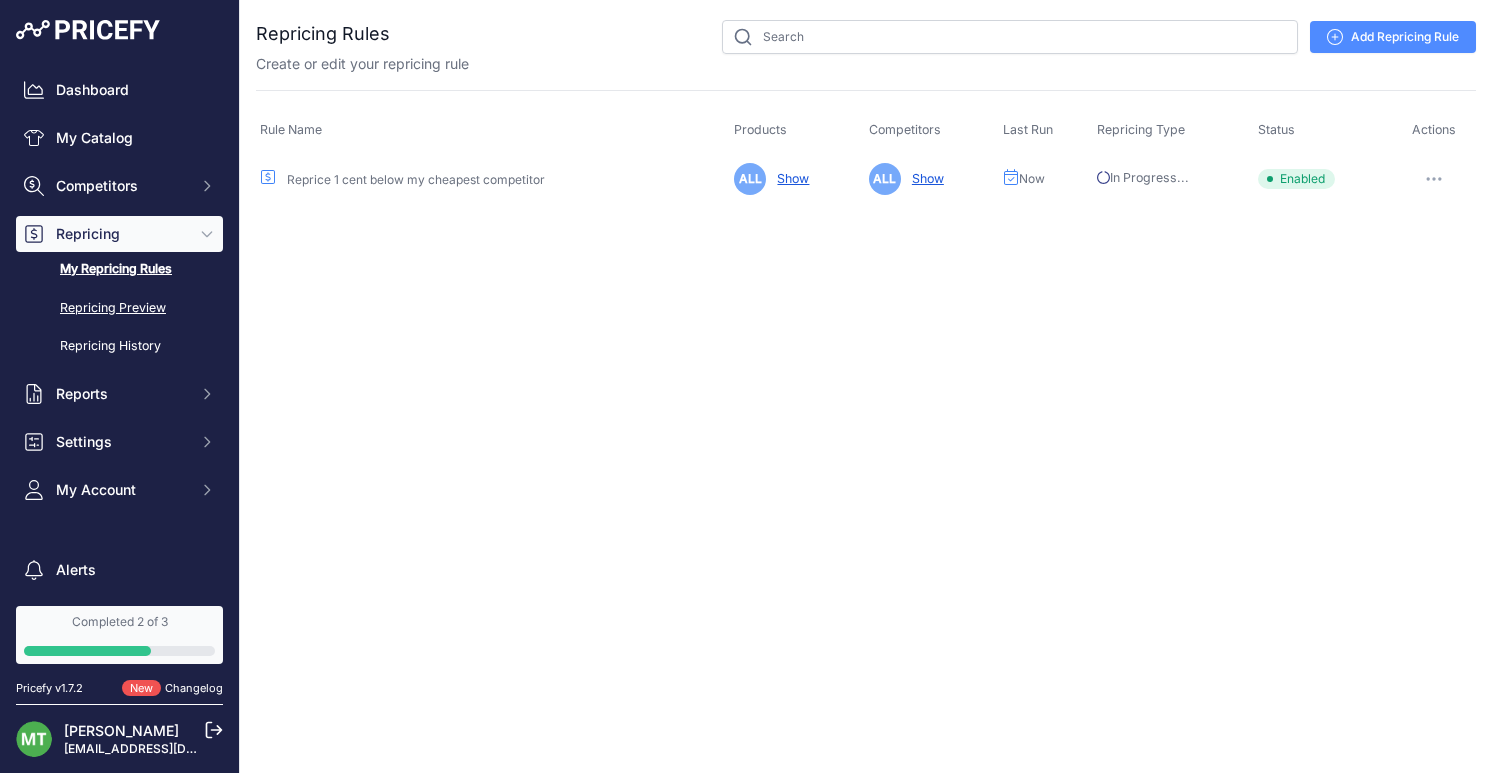 click on "Repricing Preview" at bounding box center [119, 308] 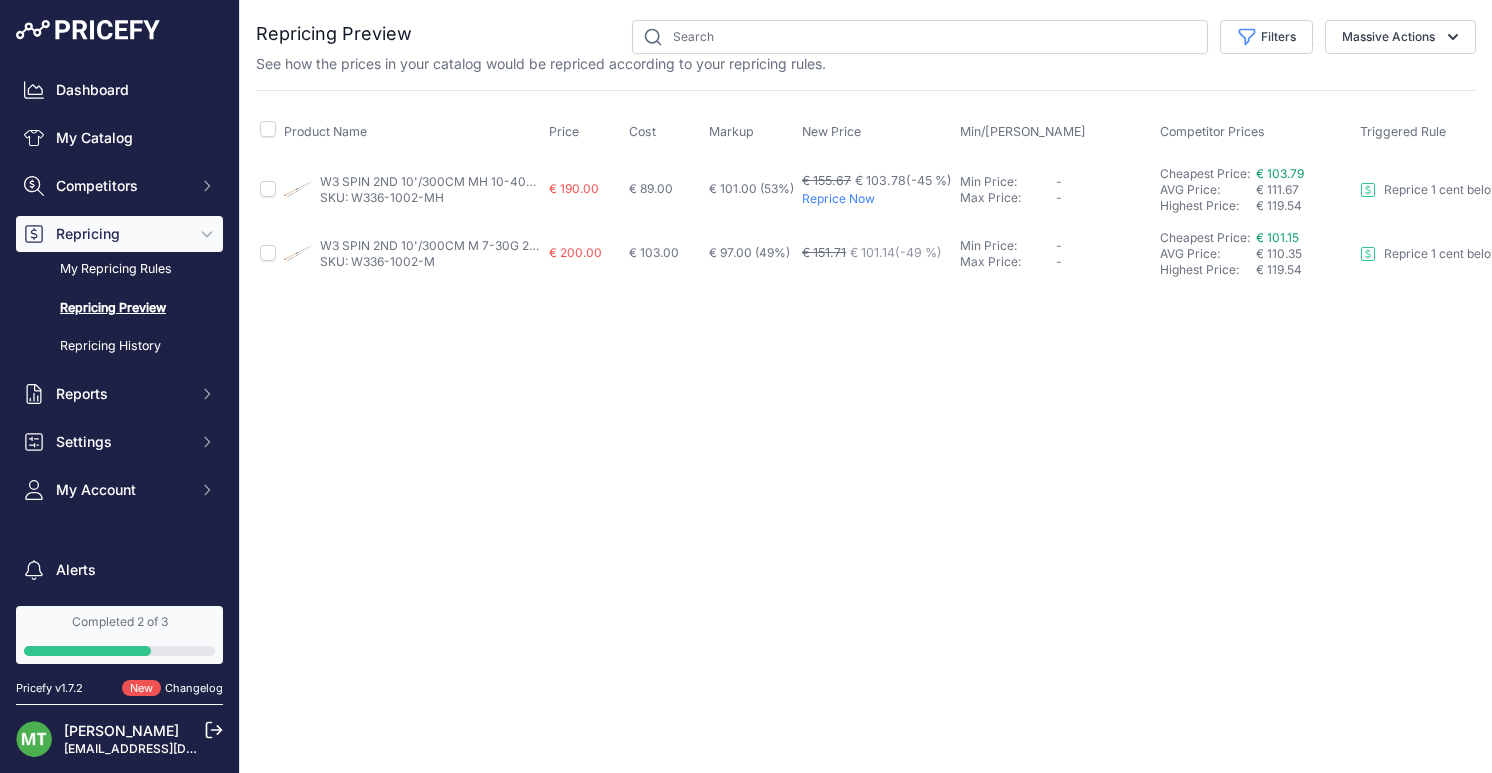 scroll, scrollTop: 0, scrollLeft: 0, axis: both 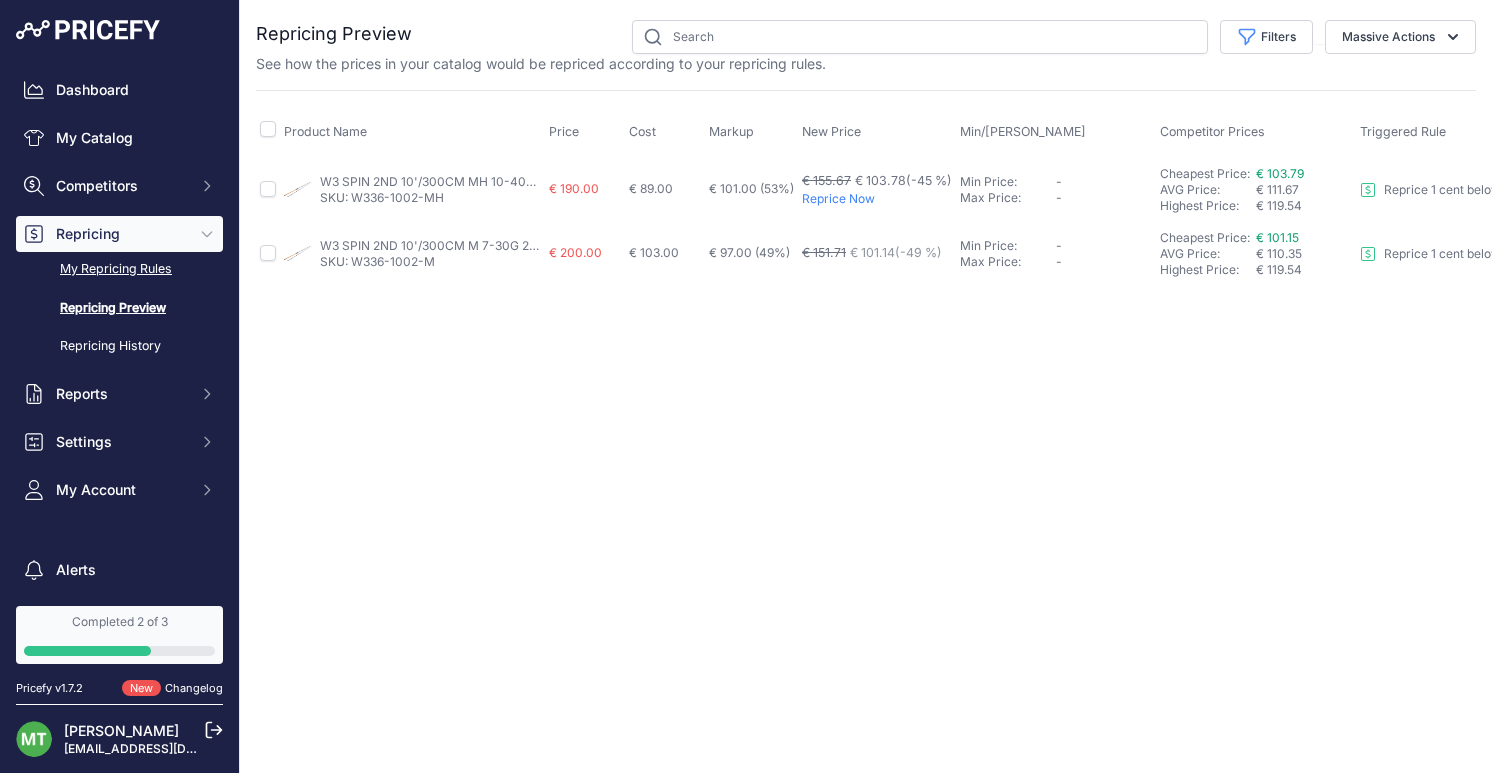 click on "My Repricing Rules" at bounding box center (119, 269) 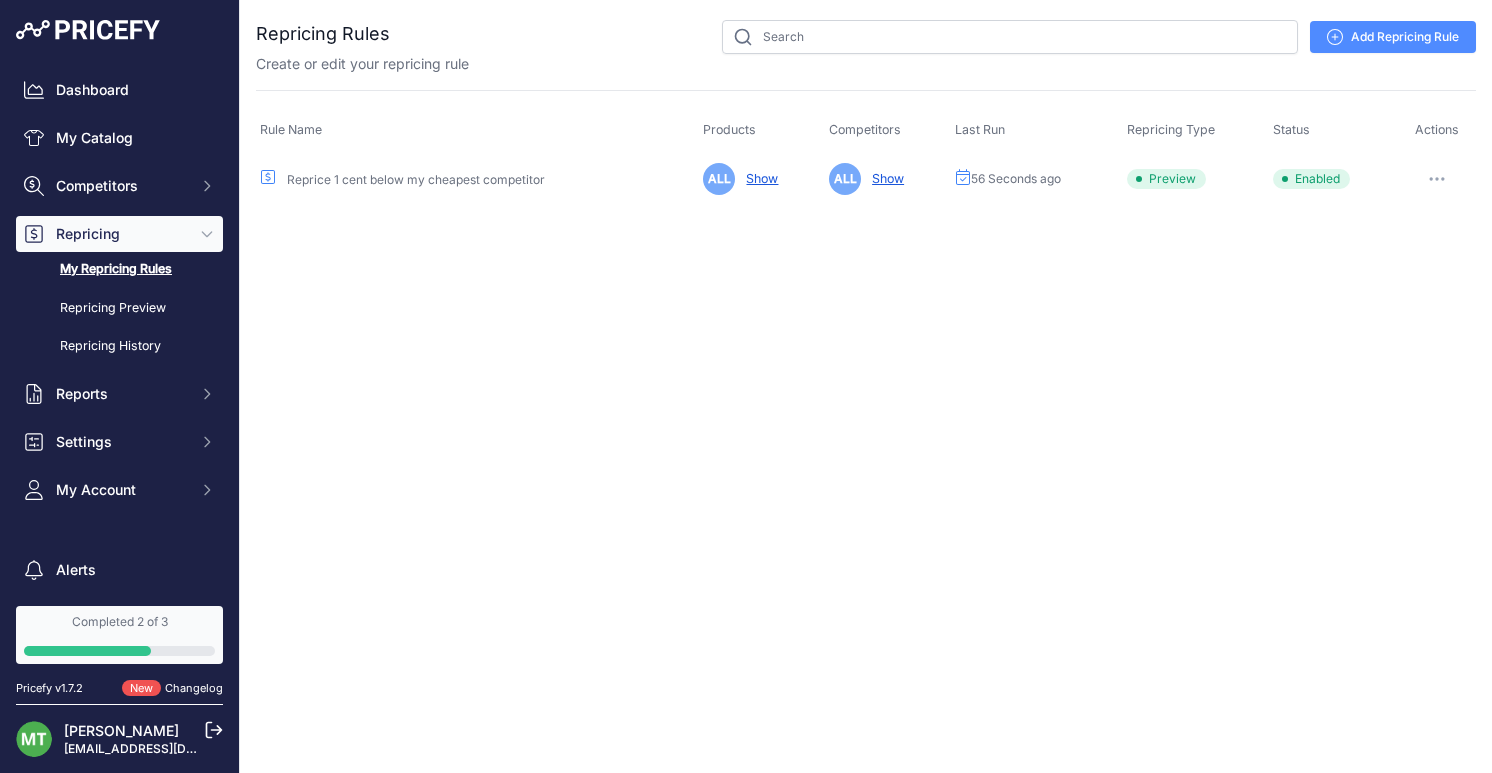 scroll, scrollTop: 0, scrollLeft: 0, axis: both 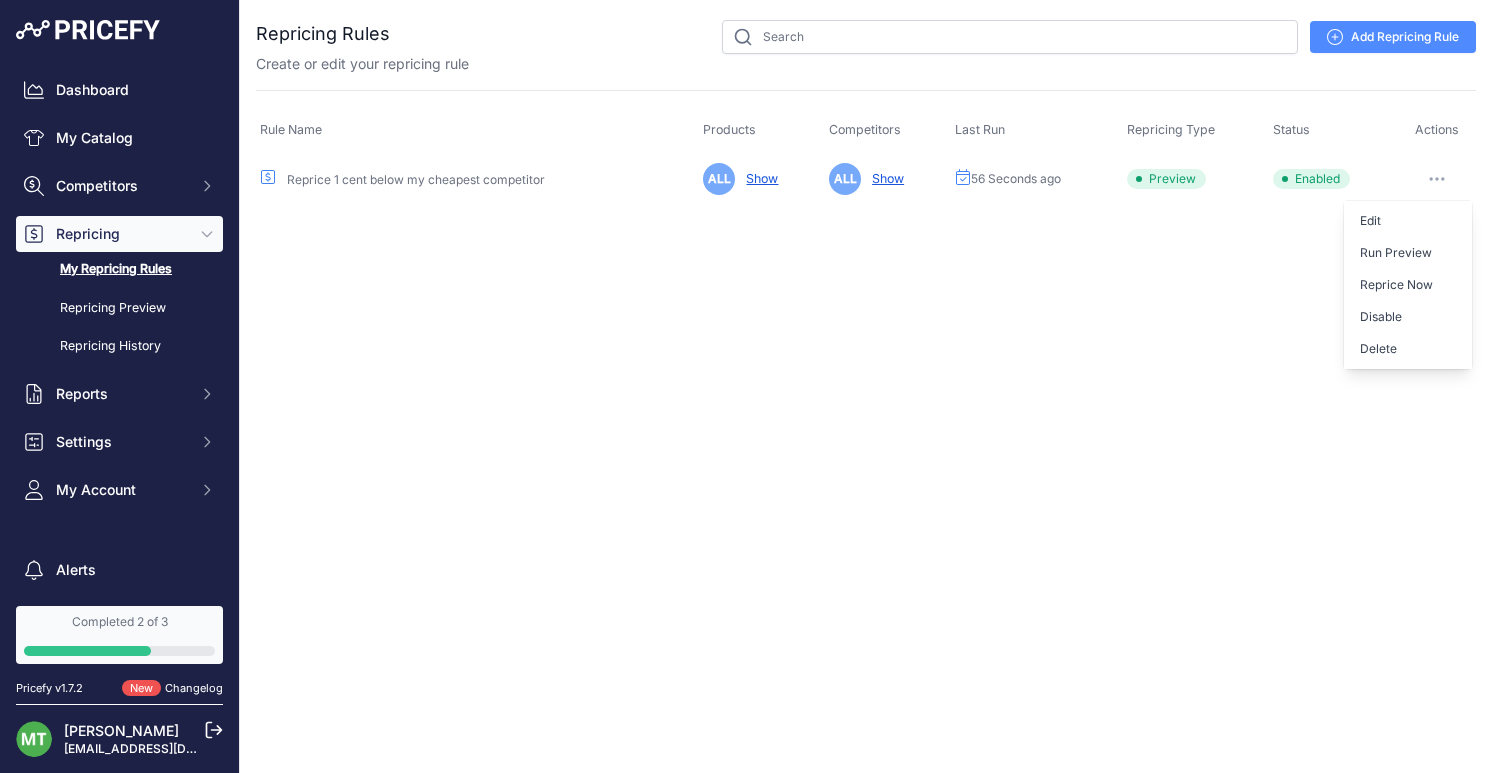 click on "56 Seconds ago" at bounding box center [1037, 178] 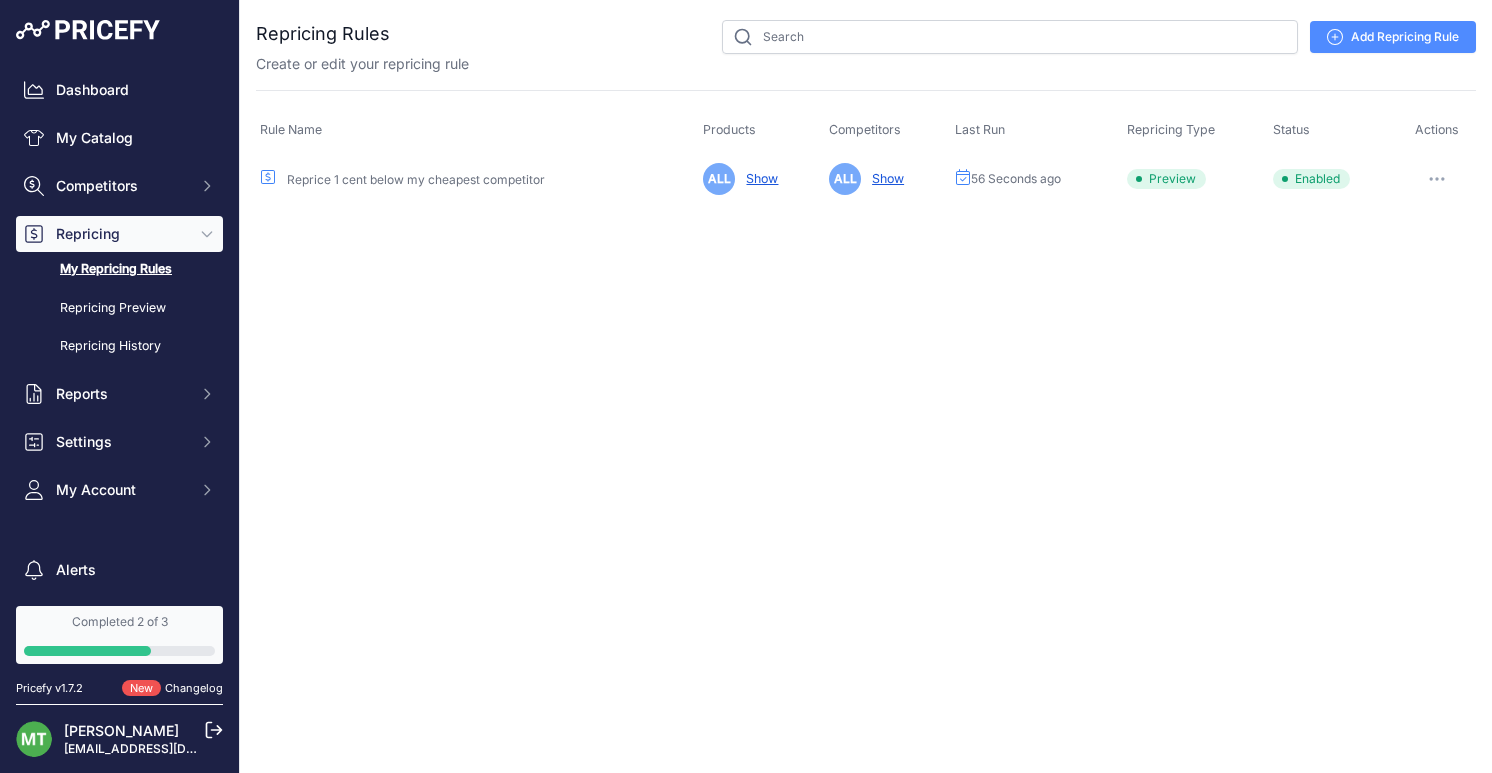 click on "56 Seconds ago" at bounding box center [1016, 179] 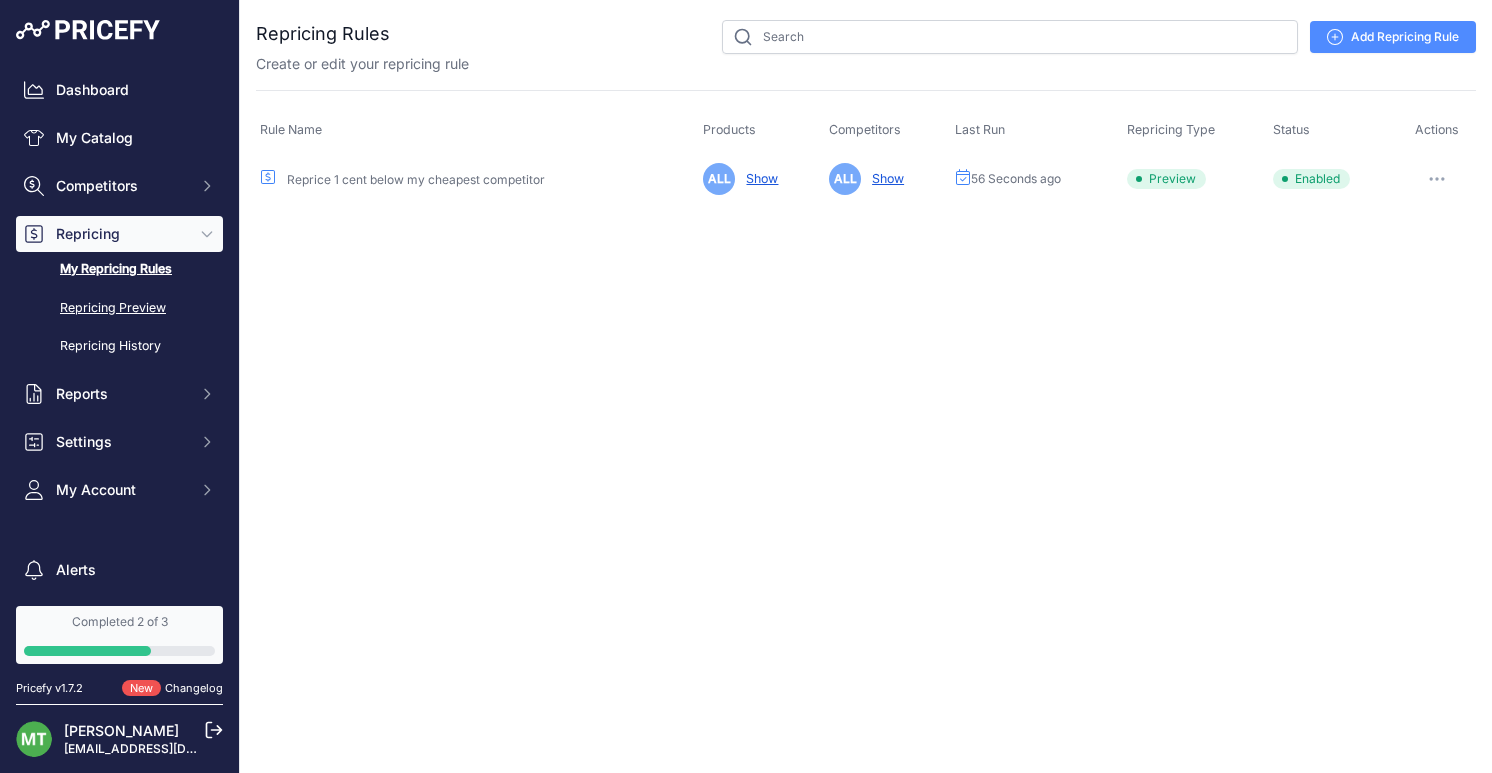 click on "Repricing Preview" at bounding box center [119, 308] 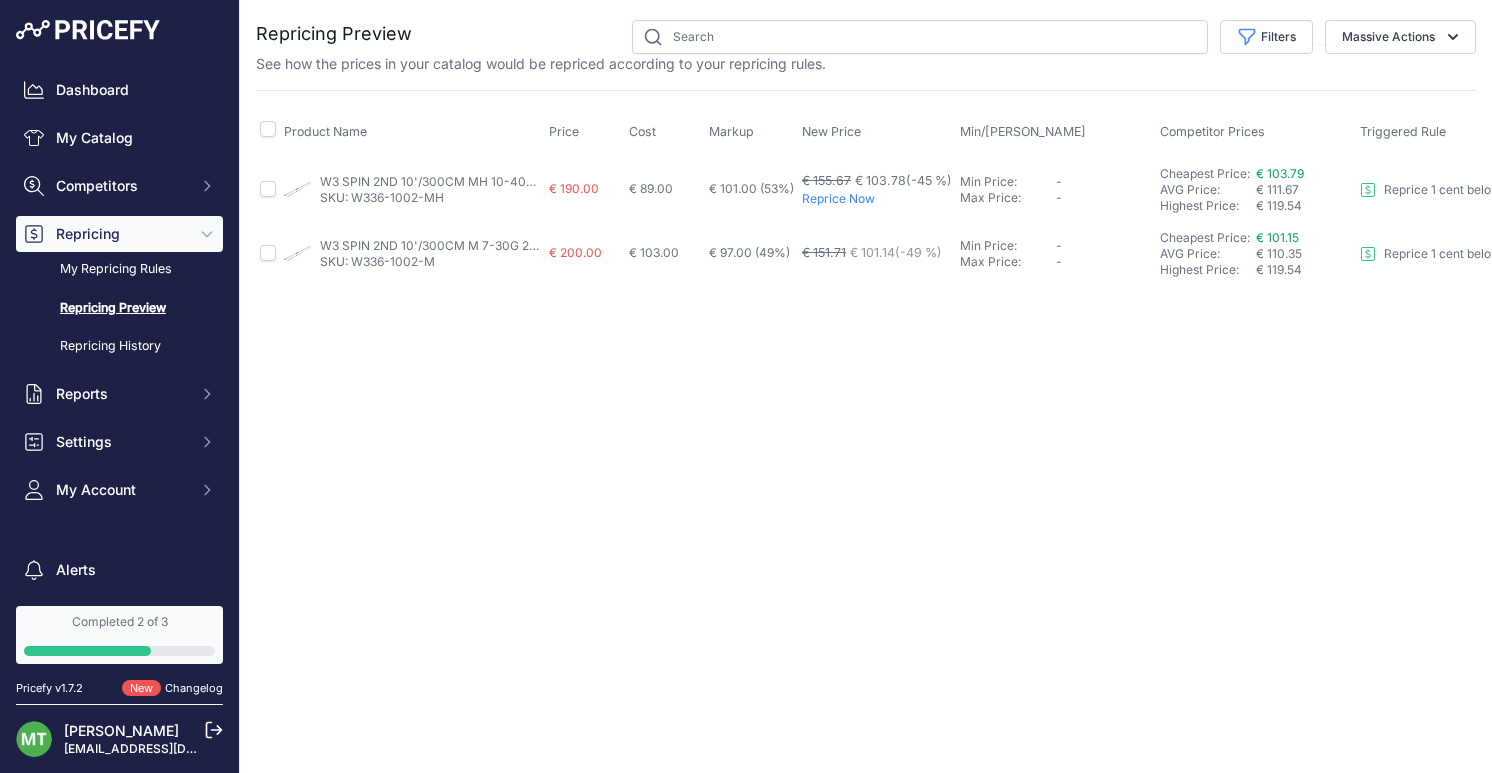 scroll, scrollTop: 0, scrollLeft: 0, axis: both 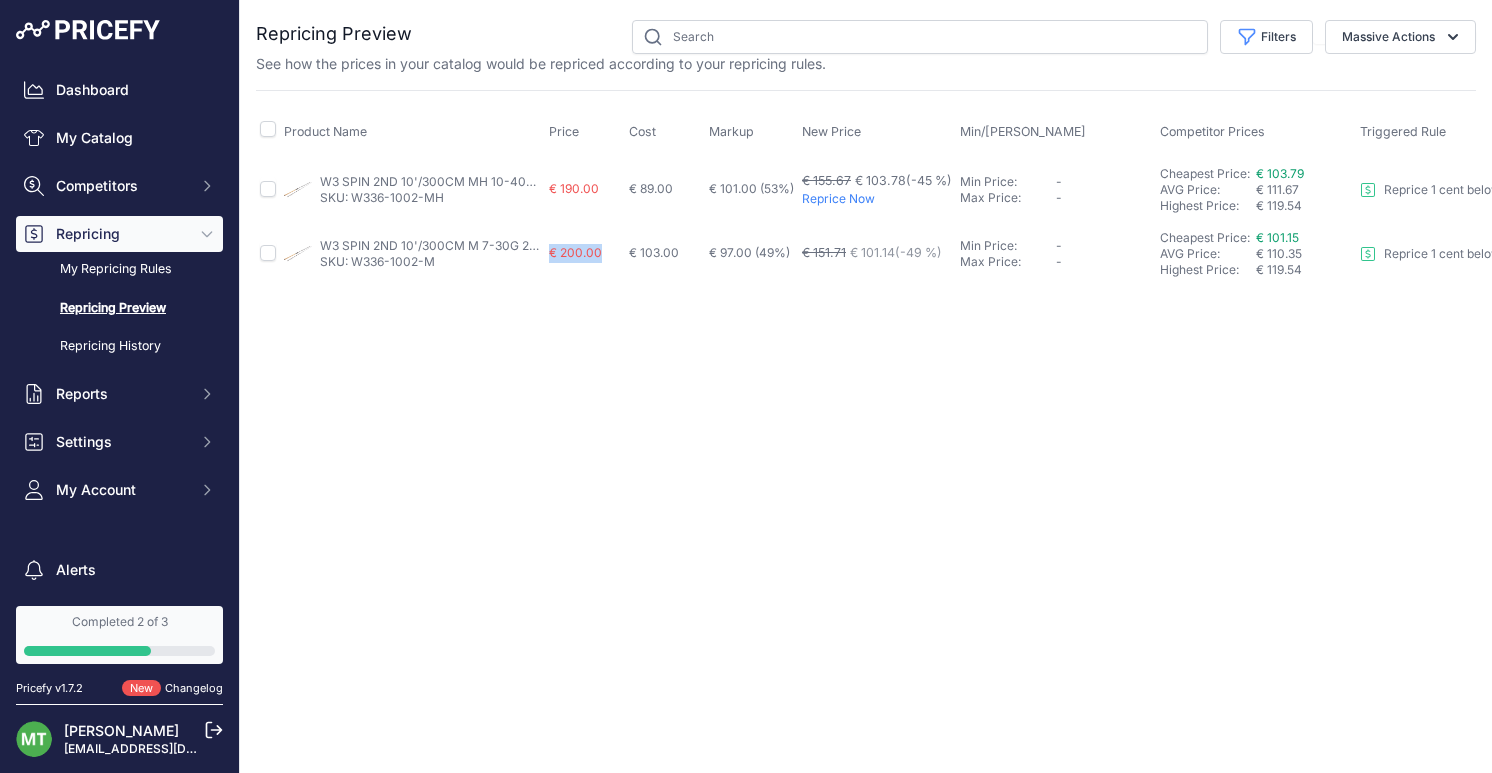 drag, startPoint x: 544, startPoint y: 257, endPoint x: 616, endPoint y: 256, distance: 72.00694 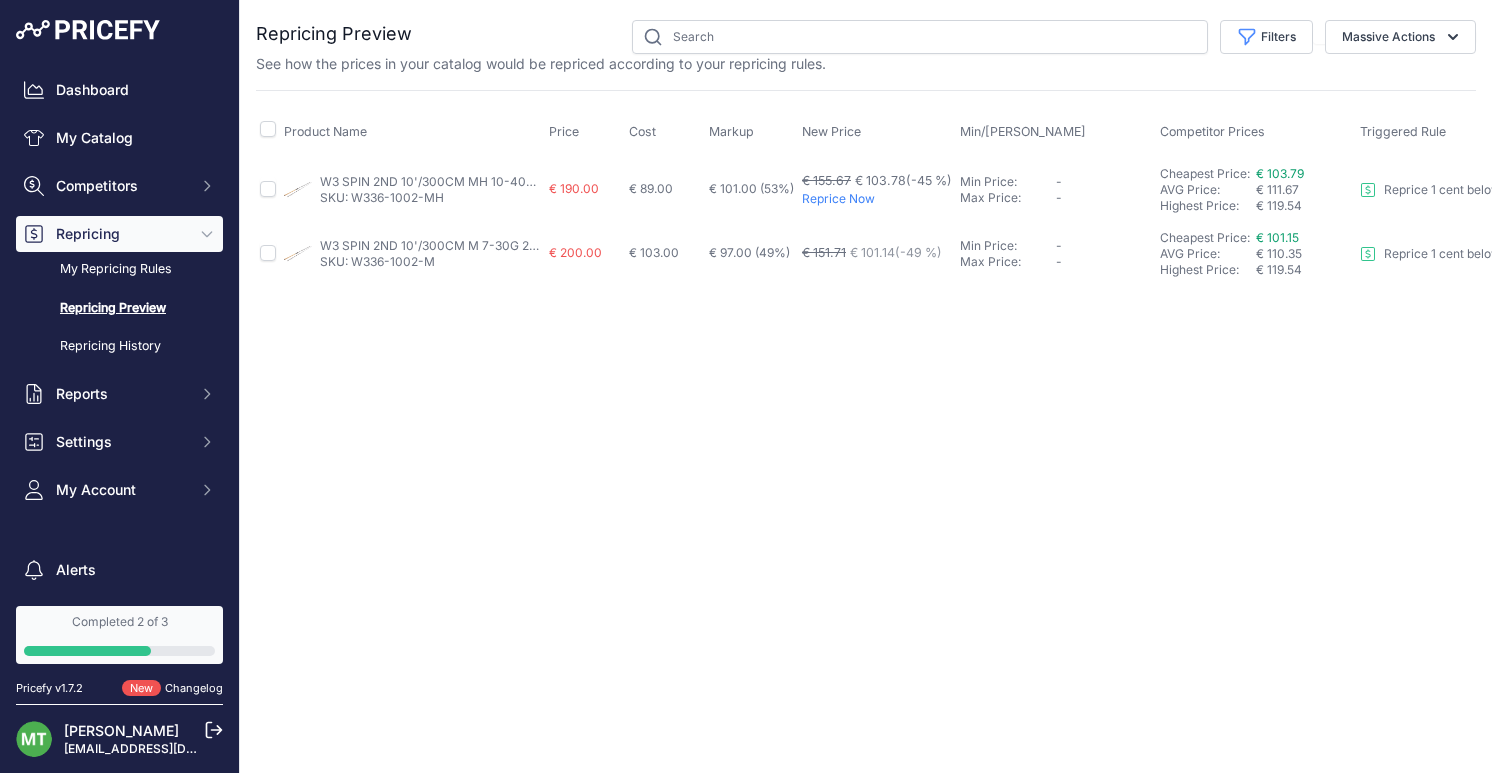 click on "You are not connected to the internet.
Repricing Preview" at bounding box center [866, 153] 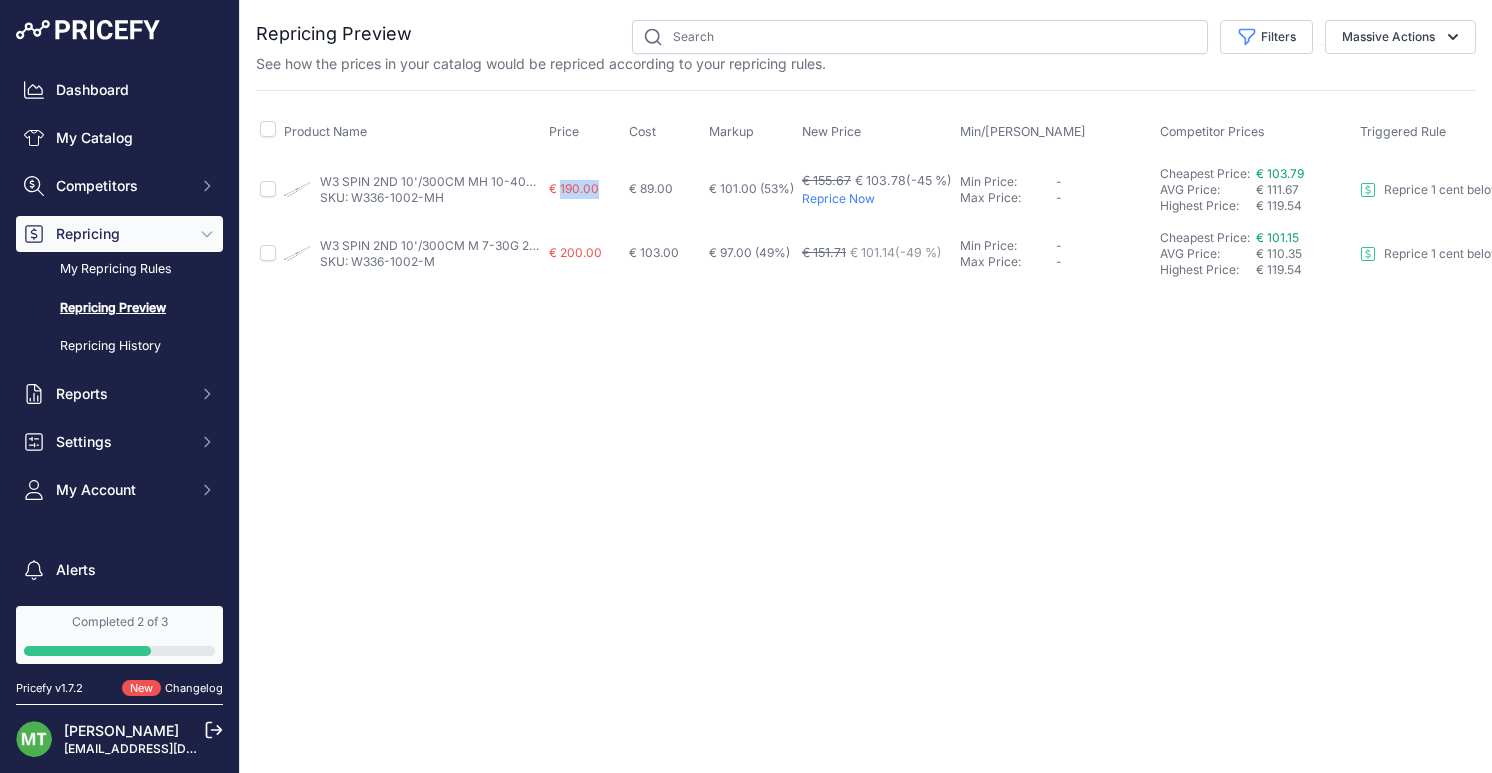 drag, startPoint x: 559, startPoint y: 188, endPoint x: 608, endPoint y: 188, distance: 49 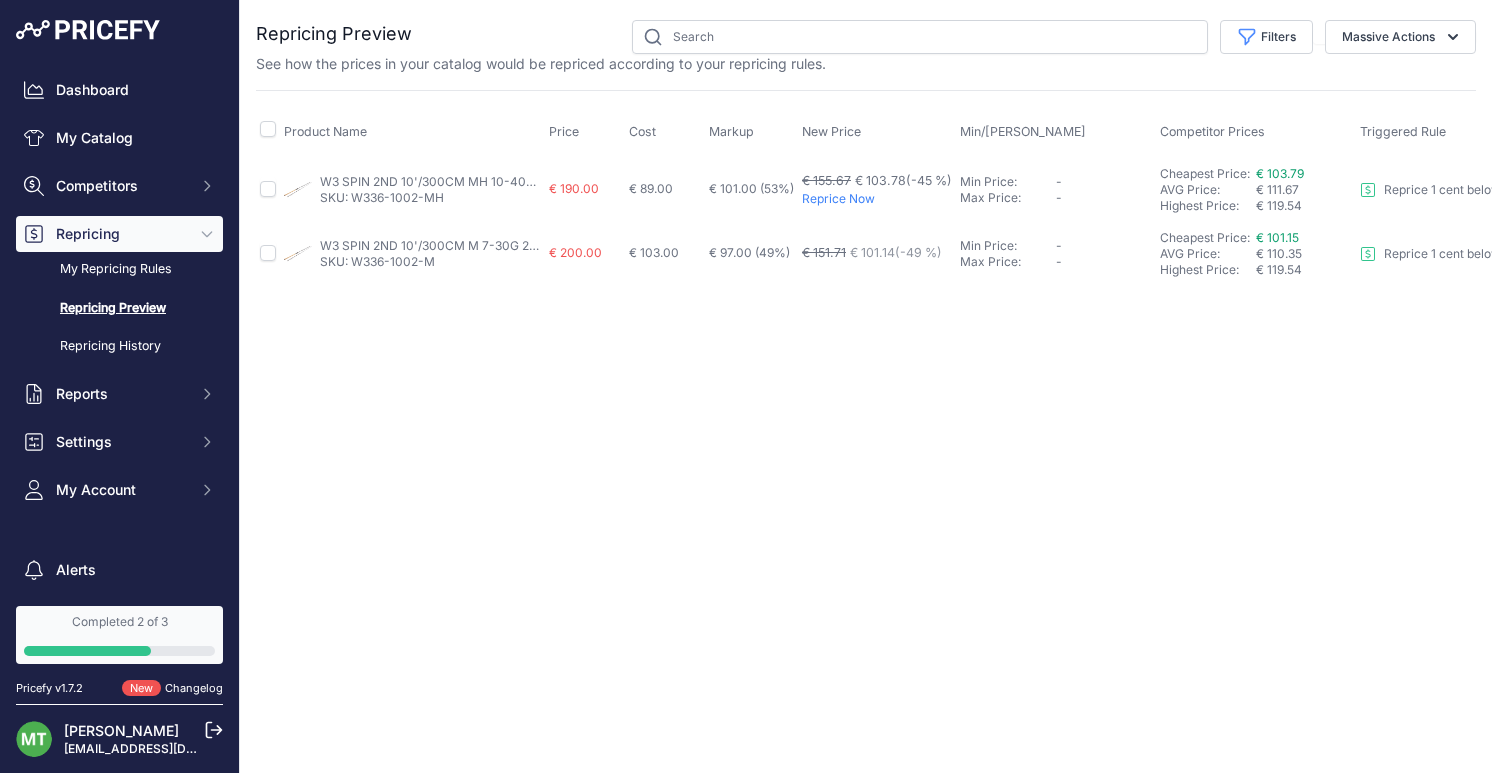 click on "€ 89.00" at bounding box center [651, 188] 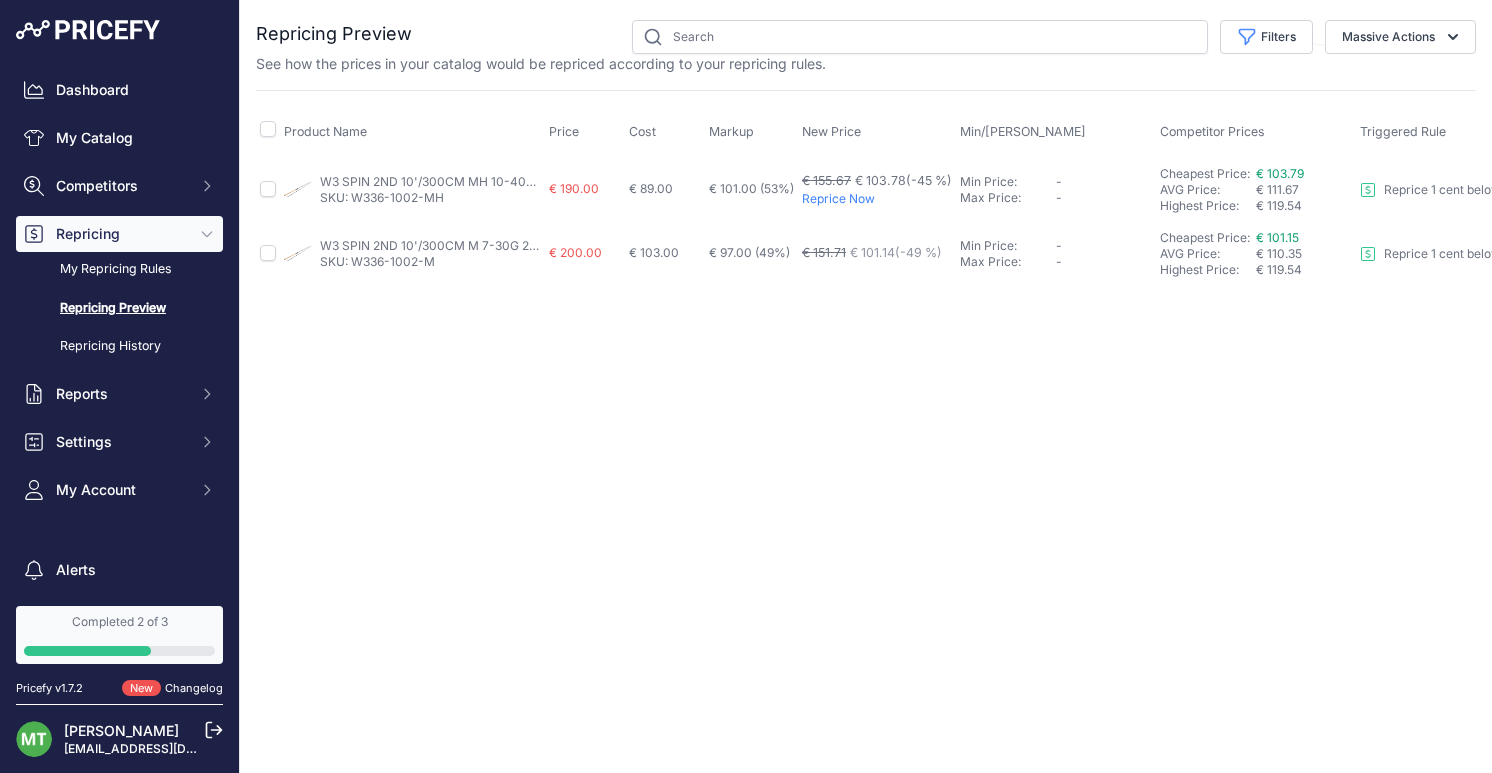 drag, startPoint x: 642, startPoint y: 190, endPoint x: 652, endPoint y: 194, distance: 10.770329 